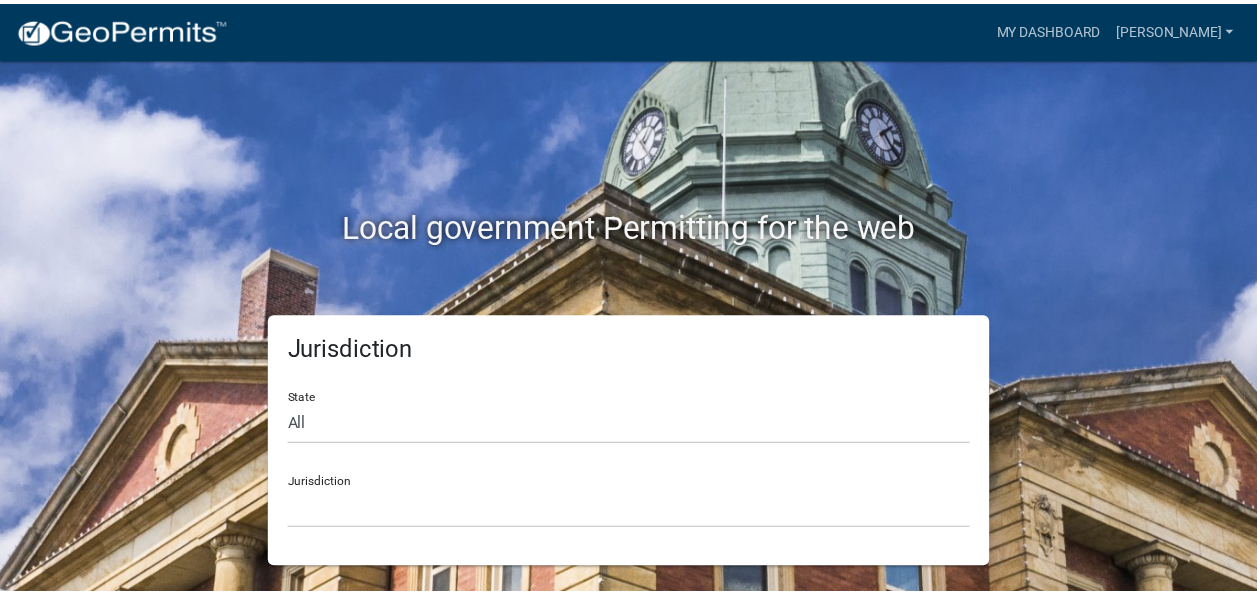 scroll, scrollTop: 0, scrollLeft: 0, axis: both 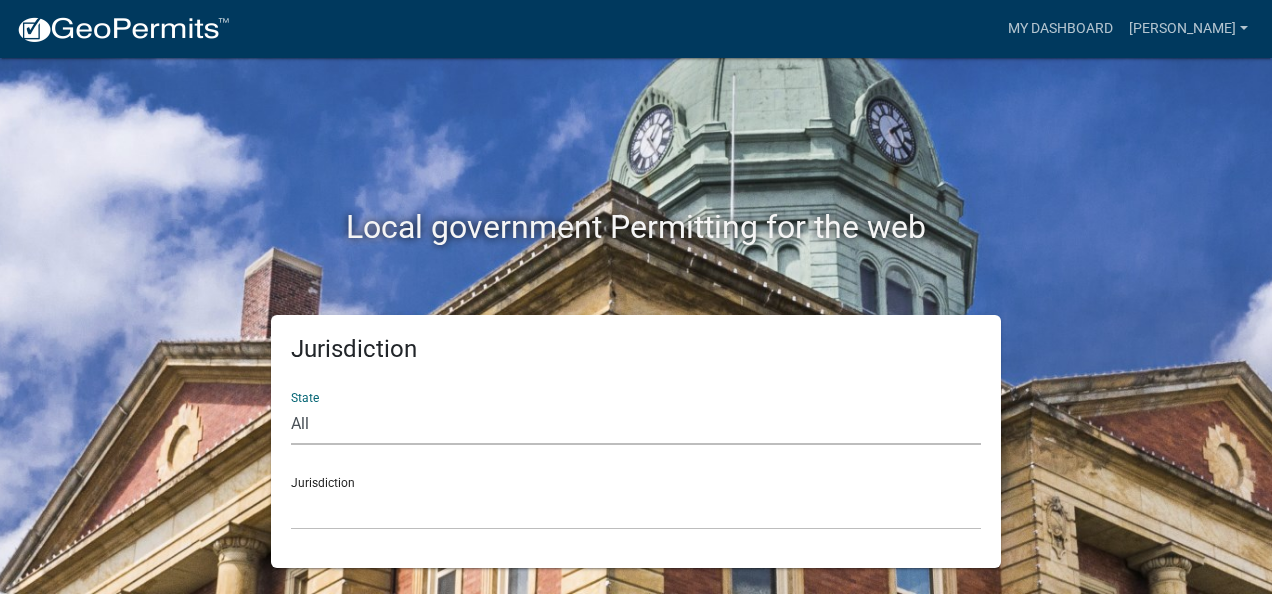click on "All  [US_STATE]   [US_STATE]   [US_STATE]   [US_STATE]   [US_STATE]   [US_STATE]   [US_STATE]   [US_STATE]   [US_STATE]" 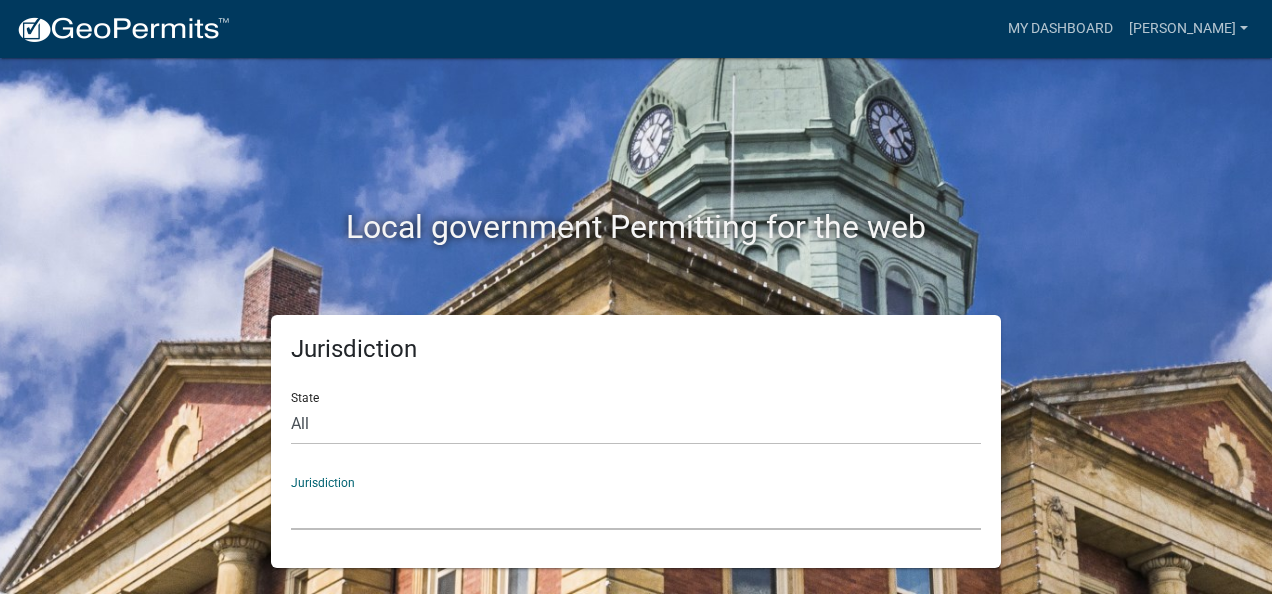 click on "[GEOGRAPHIC_DATA], [US_STATE] [GEOGRAPHIC_DATA], [US_STATE] [GEOGRAPHIC_DATA], [US_STATE] City of [GEOGRAPHIC_DATA], [US_STATE] City of [GEOGRAPHIC_DATA], [US_STATE] City of [GEOGRAPHIC_DATA], [US_STATE] [GEOGRAPHIC_DATA], [US_STATE] [GEOGRAPHIC_DATA], [US_STATE] [GEOGRAPHIC_DATA], [US_STATE] [GEOGRAPHIC_DATA], [US_STATE] [GEOGRAPHIC_DATA], [US_STATE] [GEOGRAPHIC_DATA], [US_STATE] [GEOGRAPHIC_DATA], [US_STATE] [GEOGRAPHIC_DATA], [US_STATE] [GEOGRAPHIC_DATA], [US_STATE] [GEOGRAPHIC_DATA], [US_STATE] [GEOGRAPHIC_DATA], [US_STATE] [GEOGRAPHIC_DATA], [US_STATE] [GEOGRAPHIC_DATA], [US_STATE] [GEOGRAPHIC_DATA], [US_STATE] [GEOGRAPHIC_DATA], [GEOGRAPHIC_DATA] [GEOGRAPHIC_DATA], [US_STATE] [GEOGRAPHIC_DATA], [US_STATE] [GEOGRAPHIC_DATA], [US_STATE] [GEOGRAPHIC_DATA], [US_STATE]" 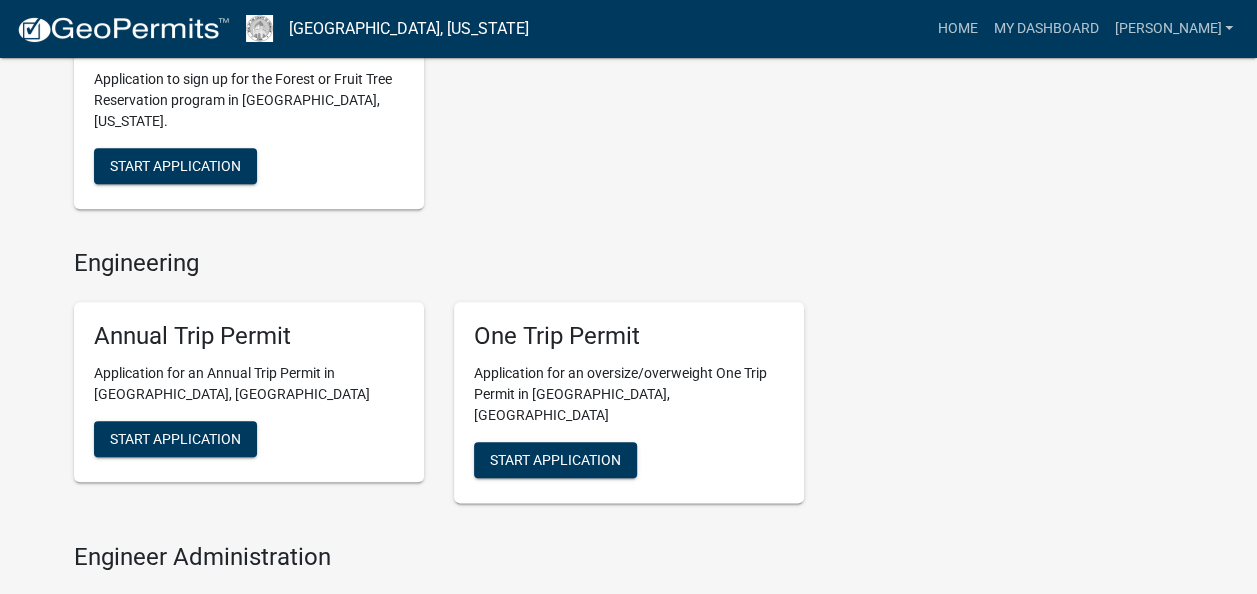 scroll, scrollTop: 919, scrollLeft: 0, axis: vertical 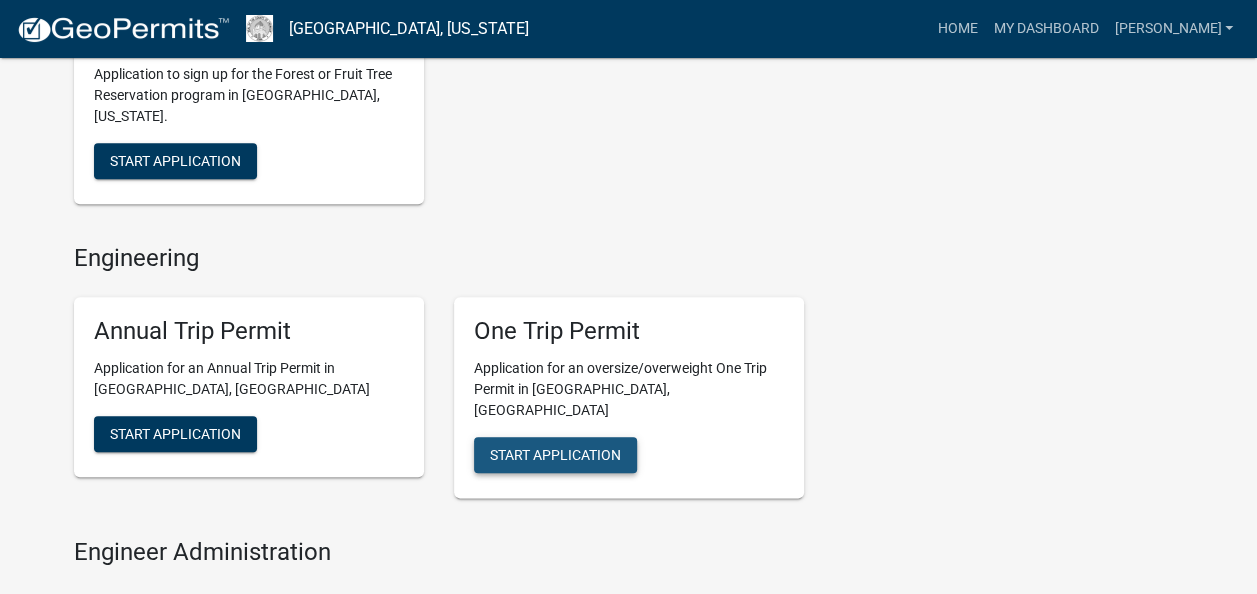 click on "Start Application" at bounding box center [555, 454] 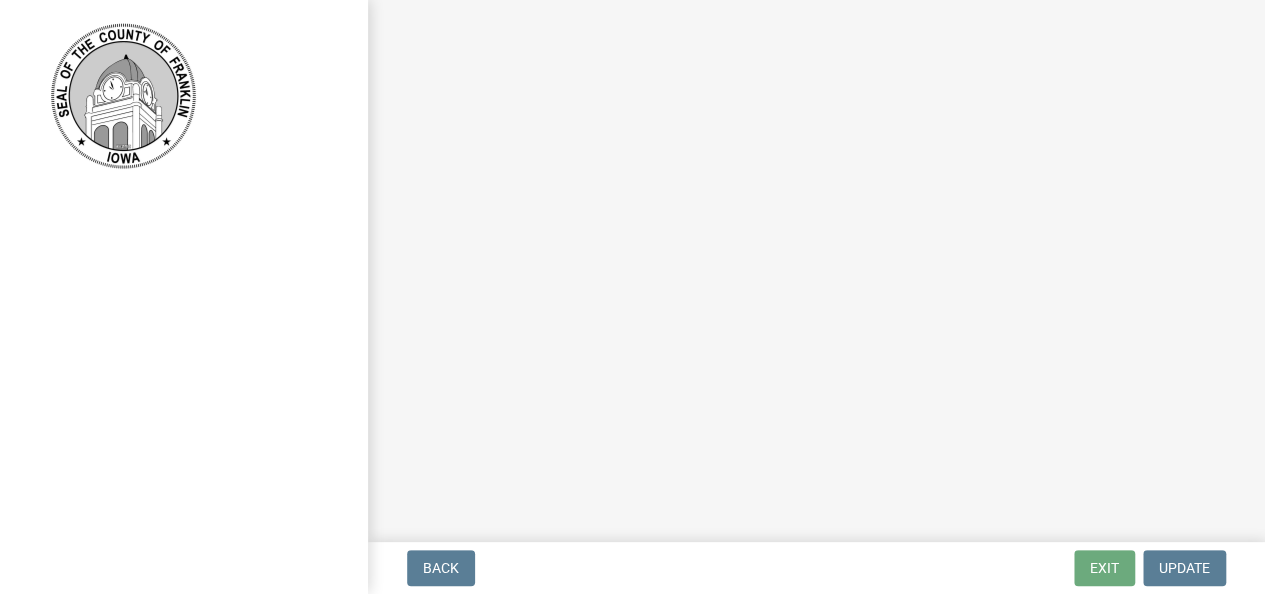 scroll, scrollTop: 0, scrollLeft: 0, axis: both 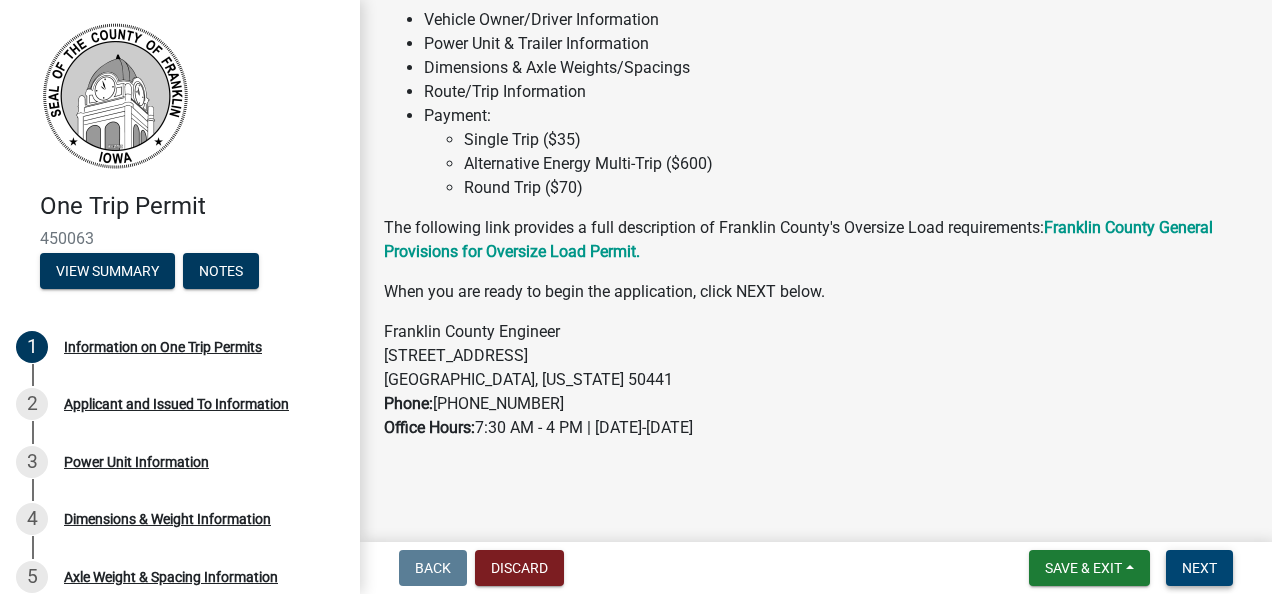 click on "Next" at bounding box center [1199, 568] 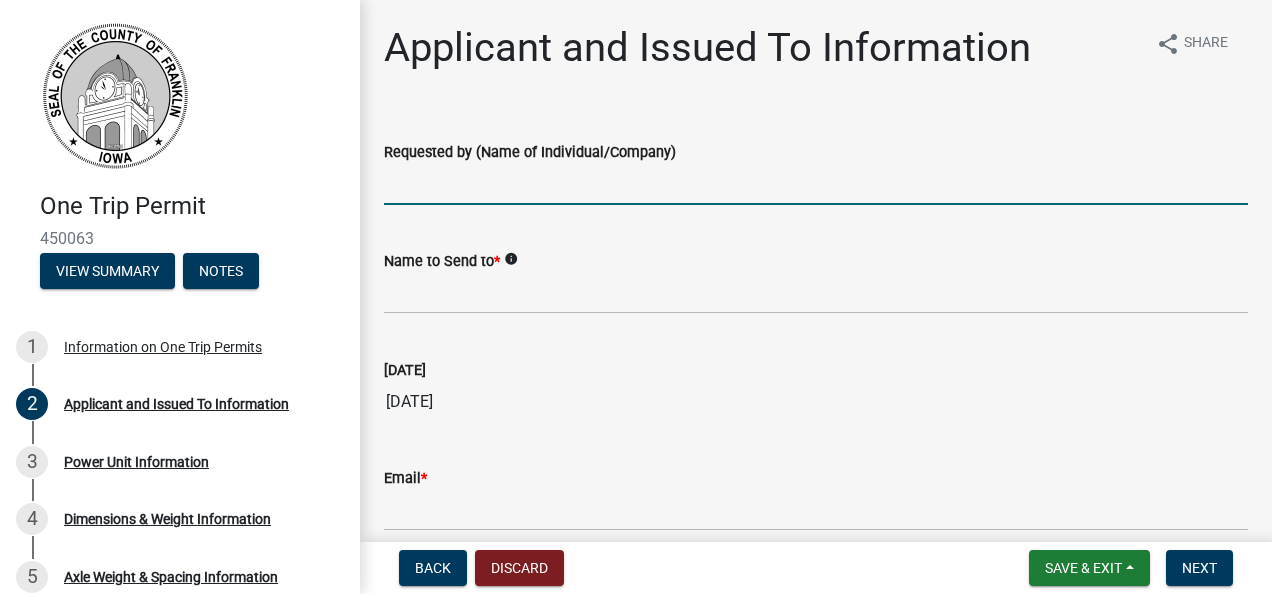 click on "Requested by (Name of Individual/Company)" at bounding box center (816, 184) 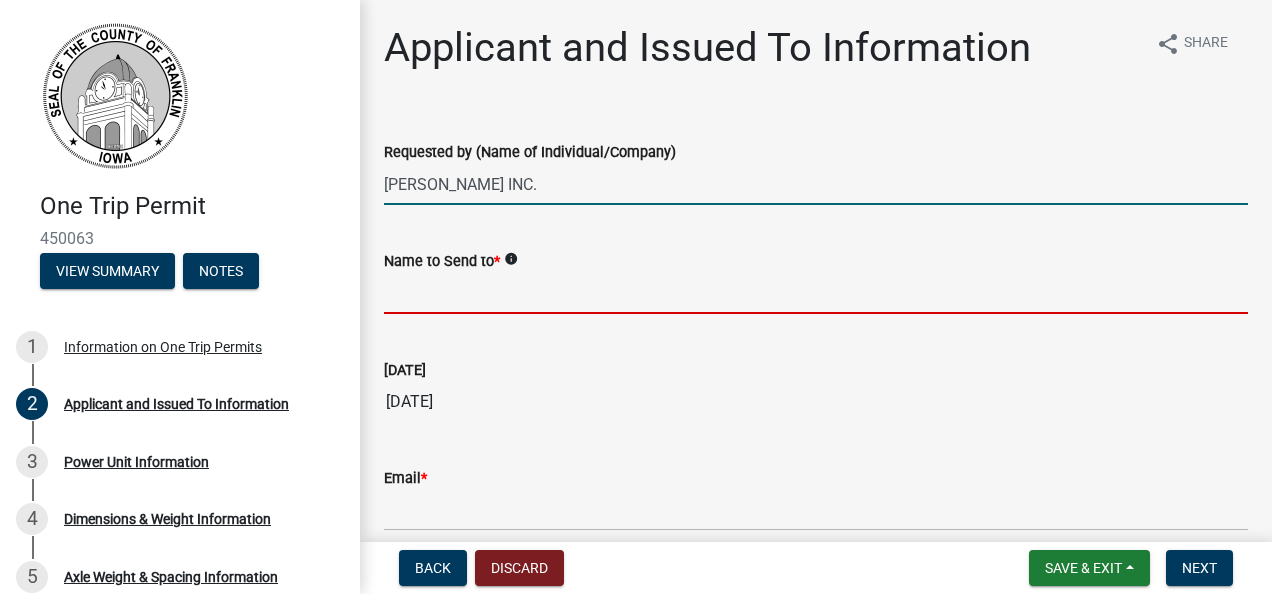 type on "[PERSON_NAME]" 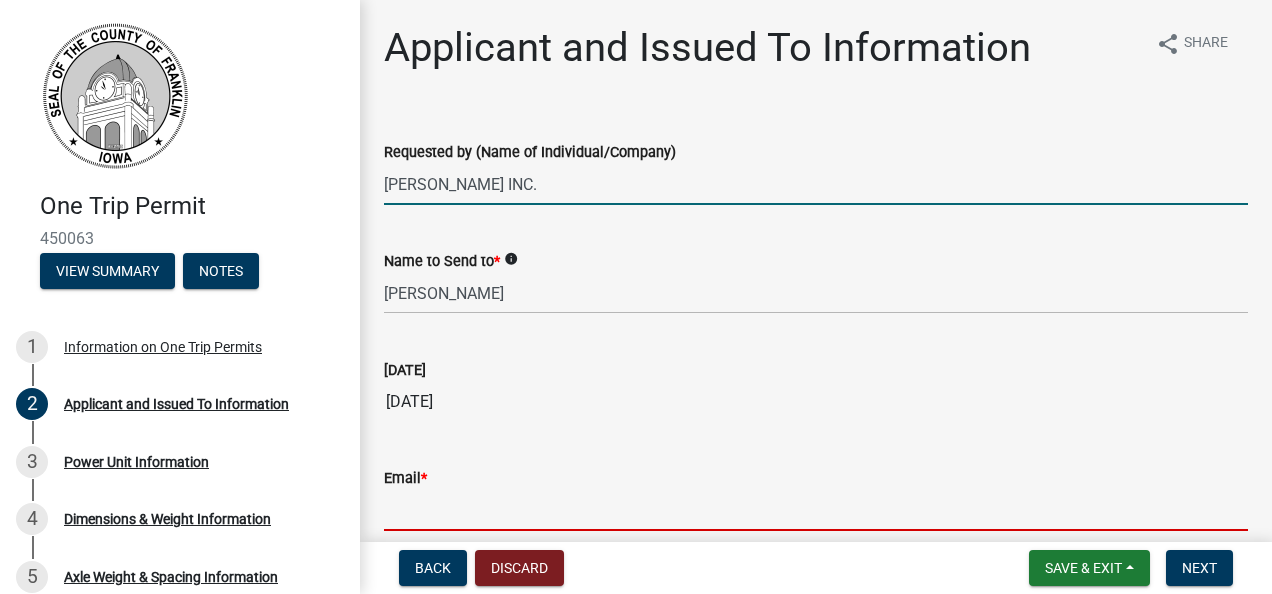 type on "[EMAIL_ADDRESS][DOMAIN_NAME]" 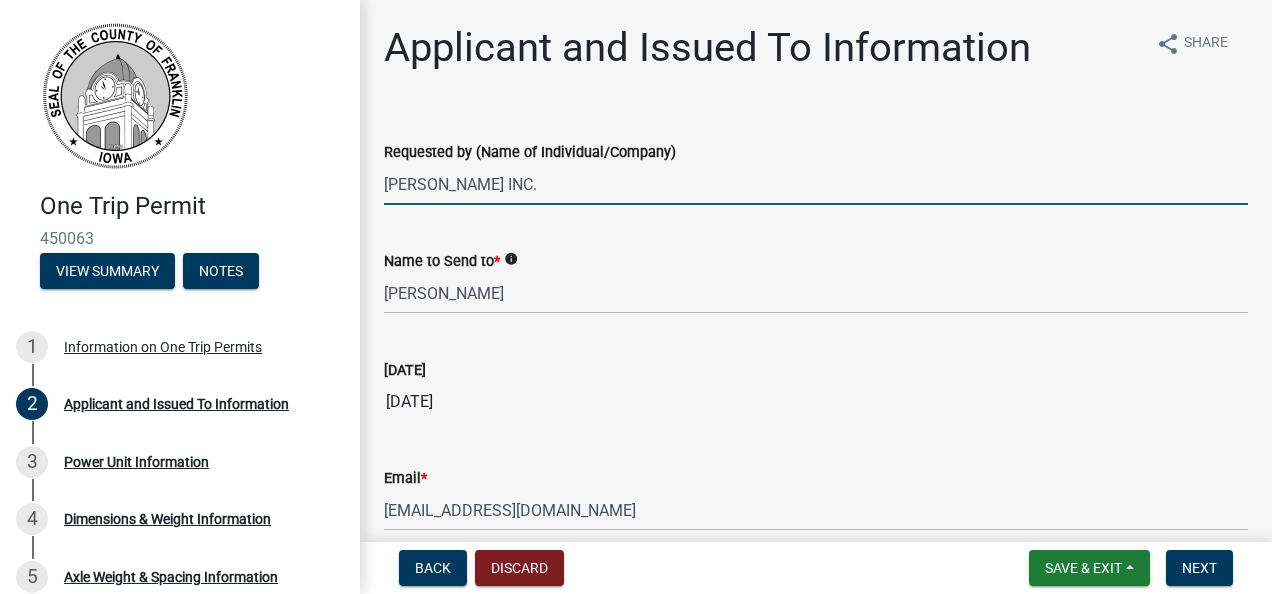 type on "6414256956" 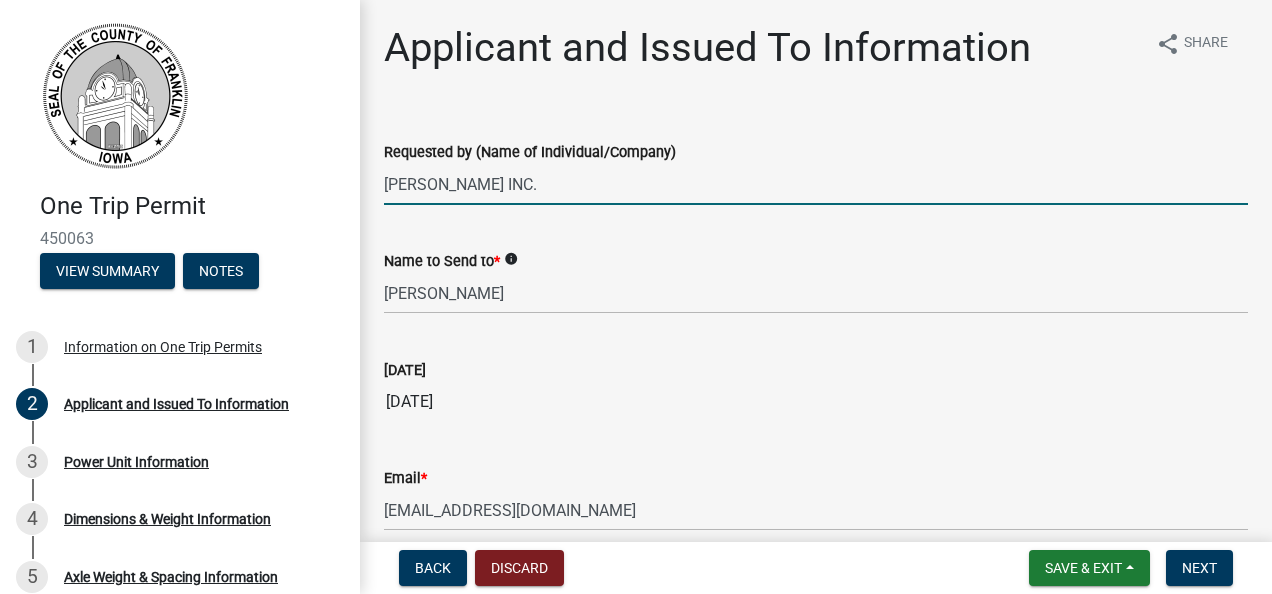 scroll, scrollTop: 1046, scrollLeft: 0, axis: vertical 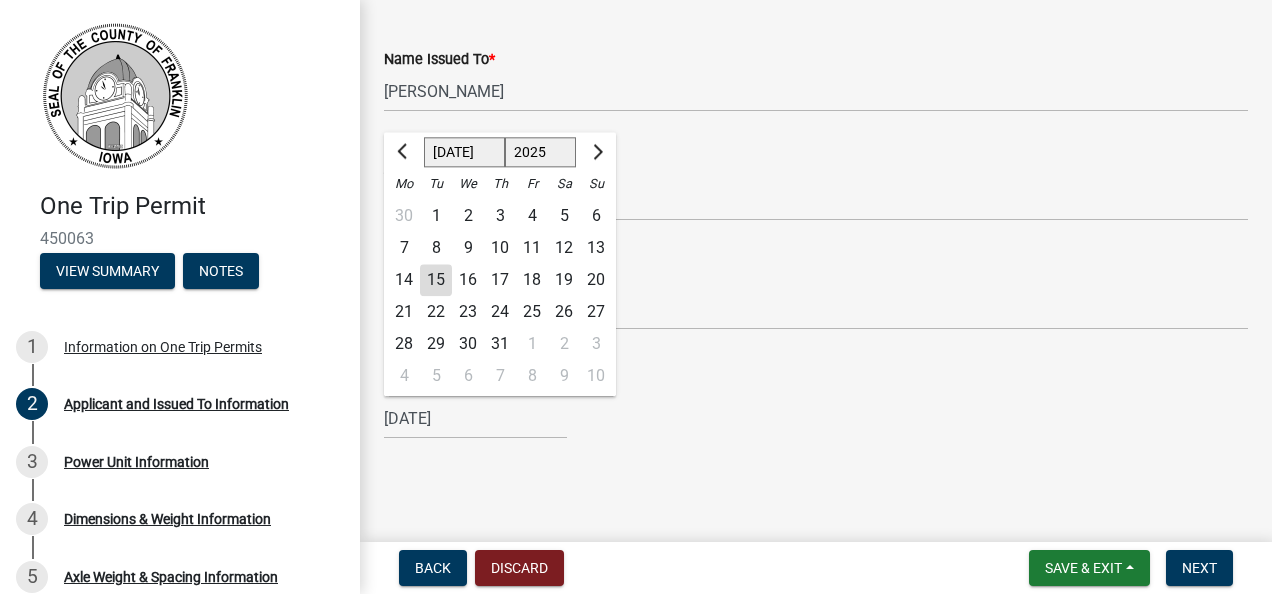 click on "15" 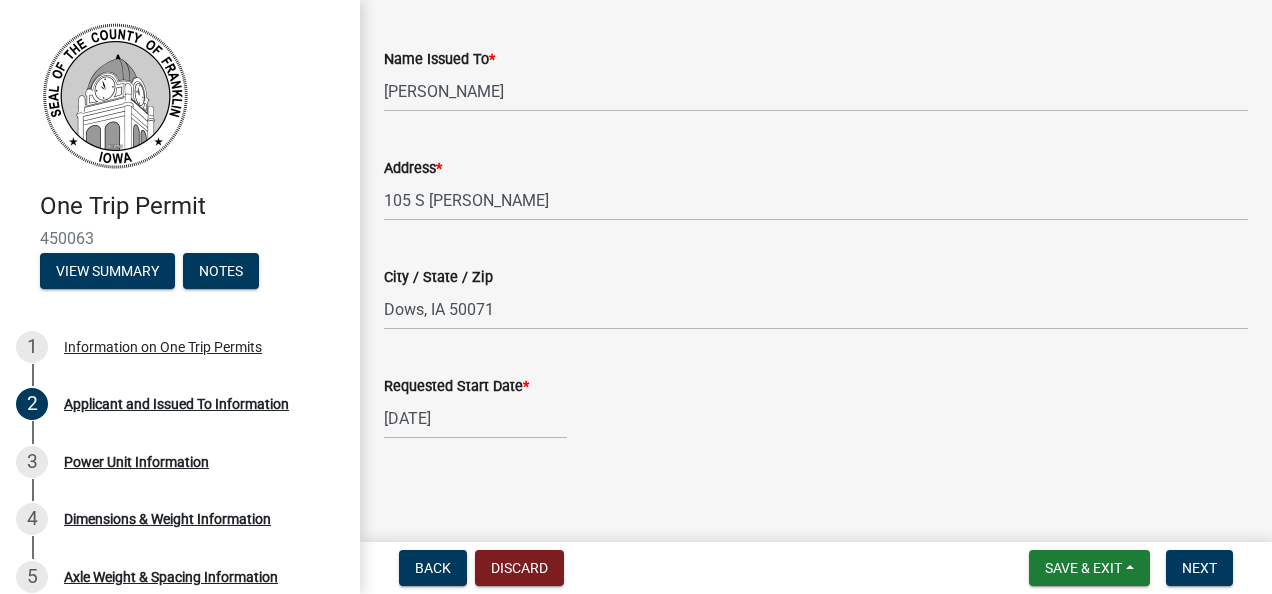 type on "[DATE]" 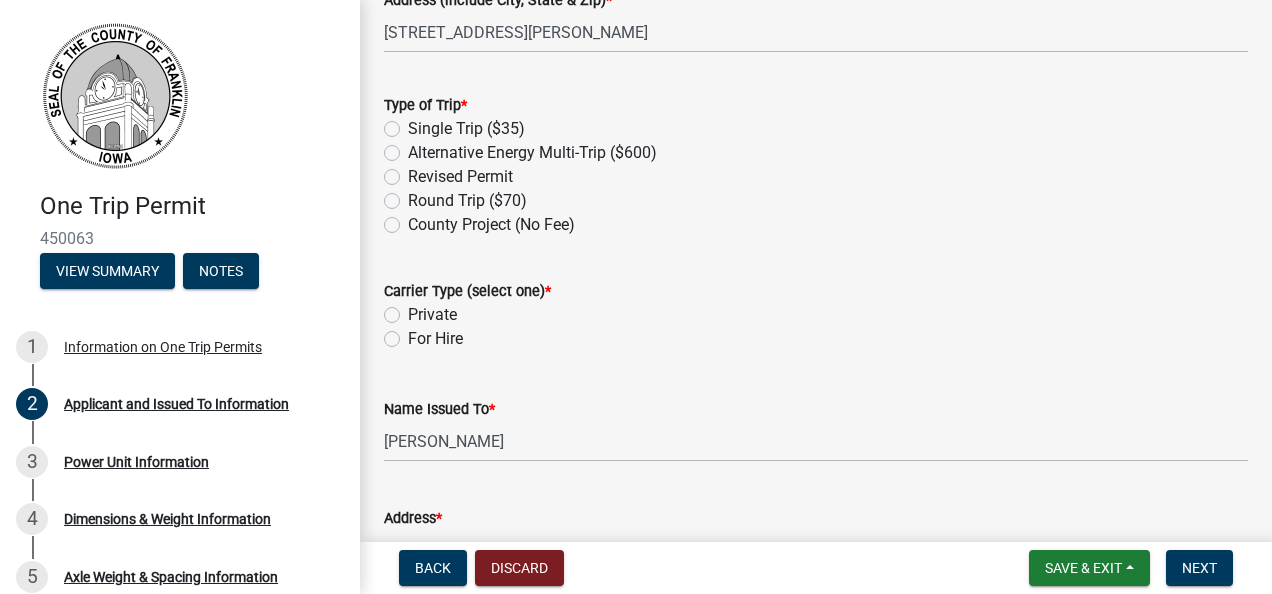 scroll, scrollTop: 670, scrollLeft: 0, axis: vertical 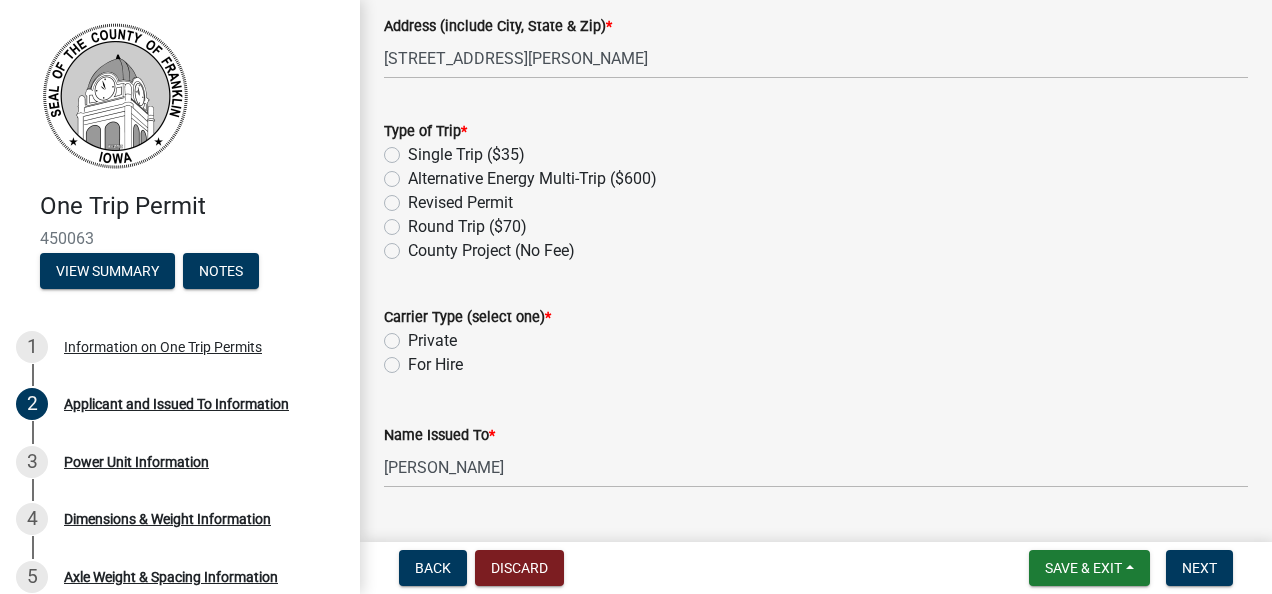 click on "Single Trip ($35)" 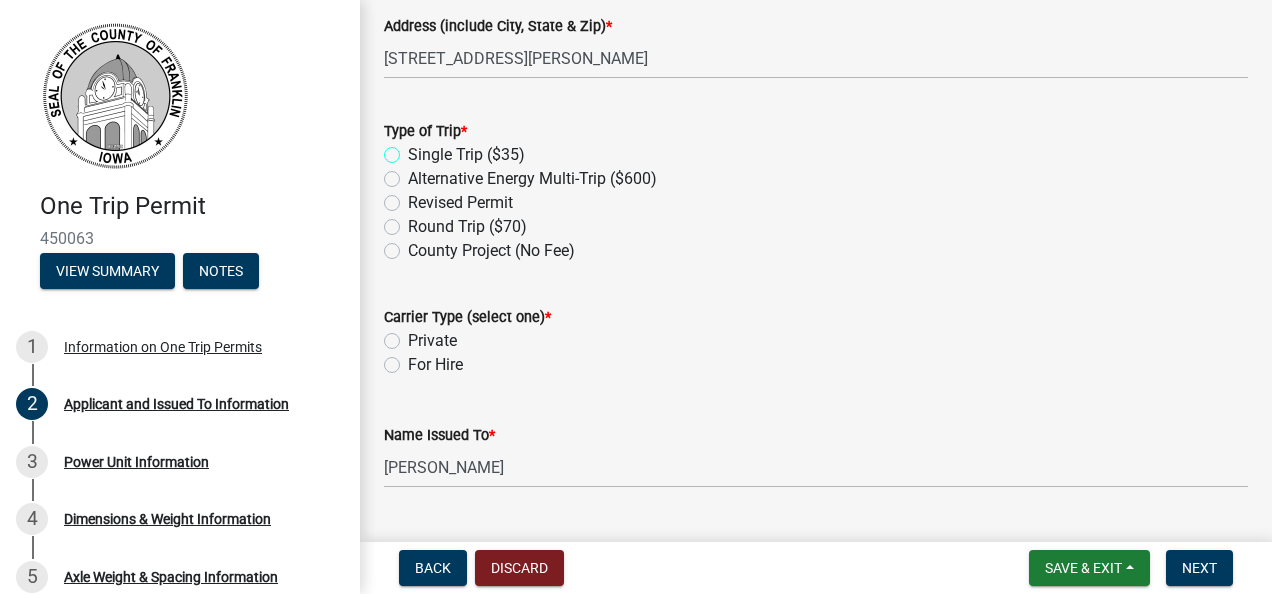 click on "Single Trip ($35)" at bounding box center (414, 149) 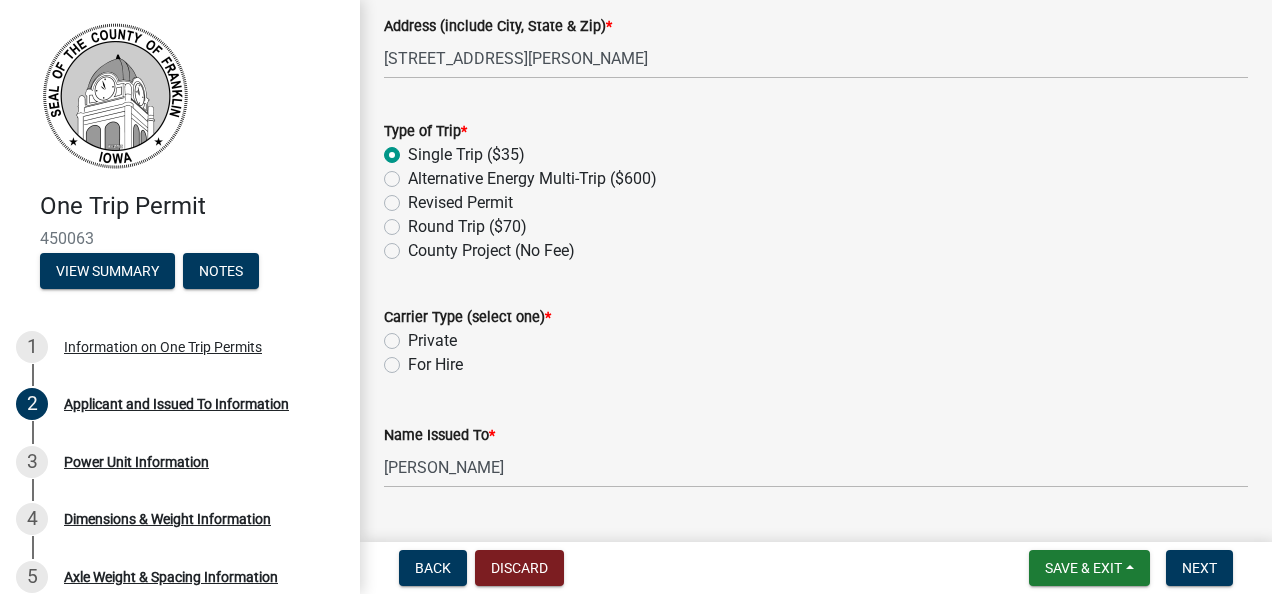 radio on "true" 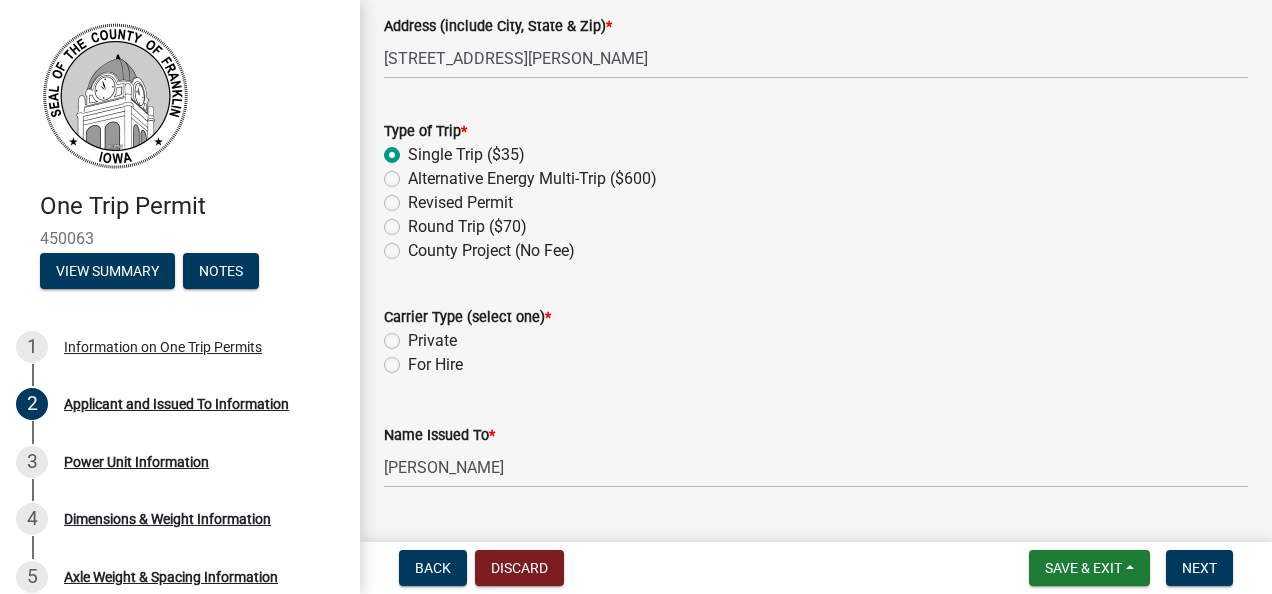 click on "Private" 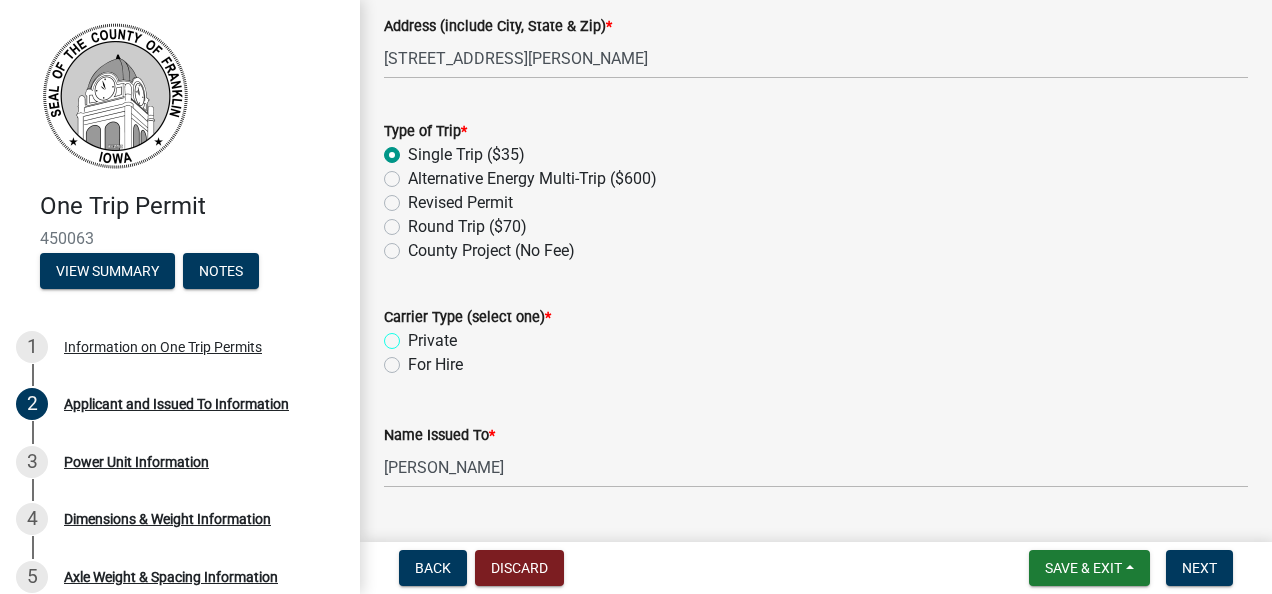 click on "Private" at bounding box center (414, 335) 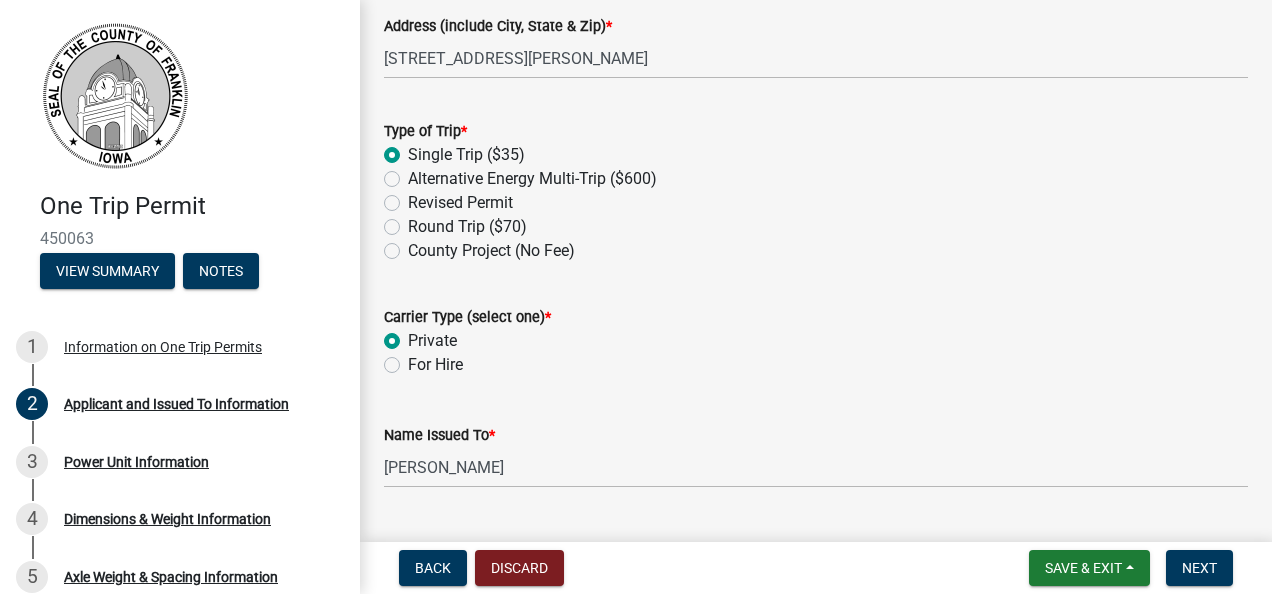radio on "true" 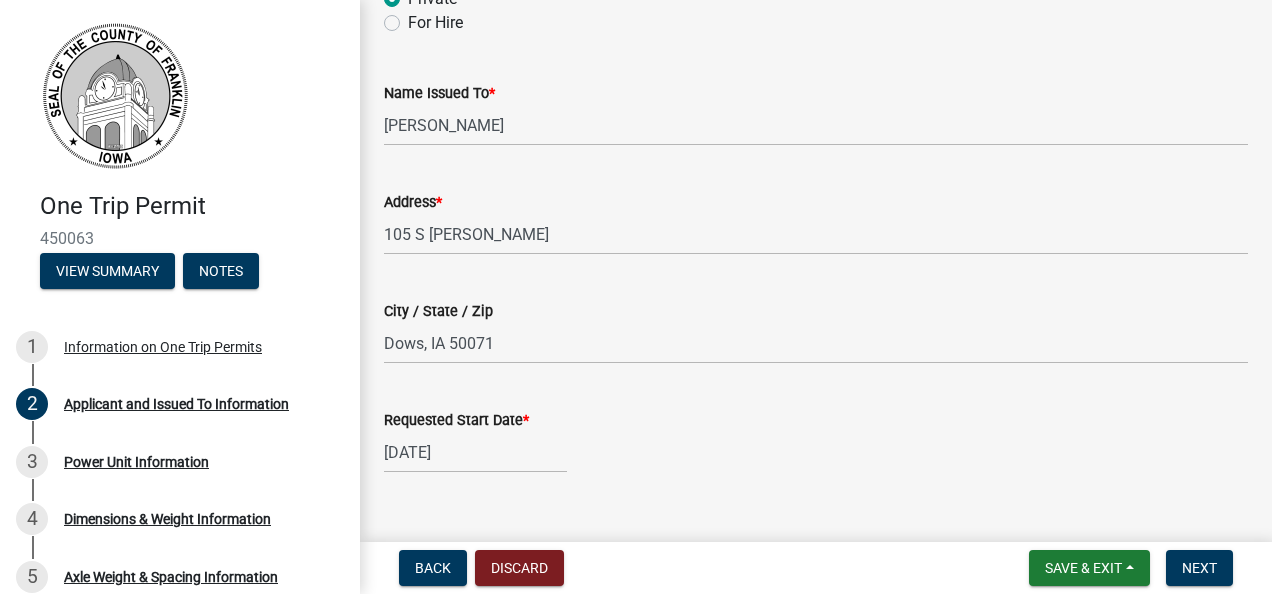 scroll, scrollTop: 1046, scrollLeft: 0, axis: vertical 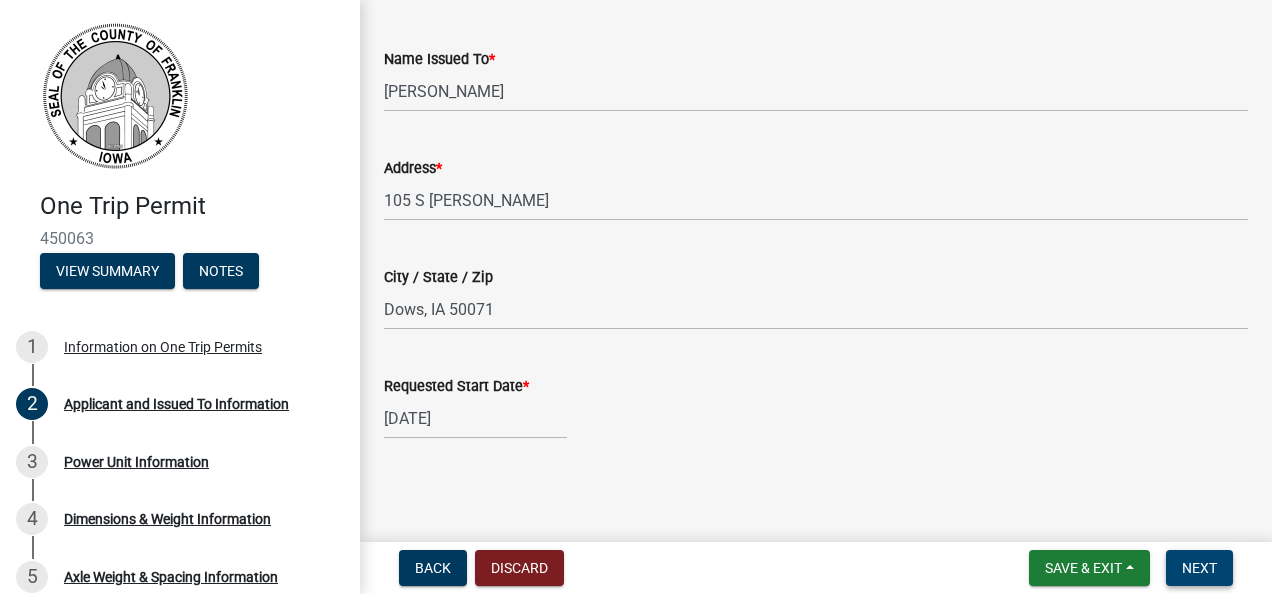 click on "Next" at bounding box center (1199, 568) 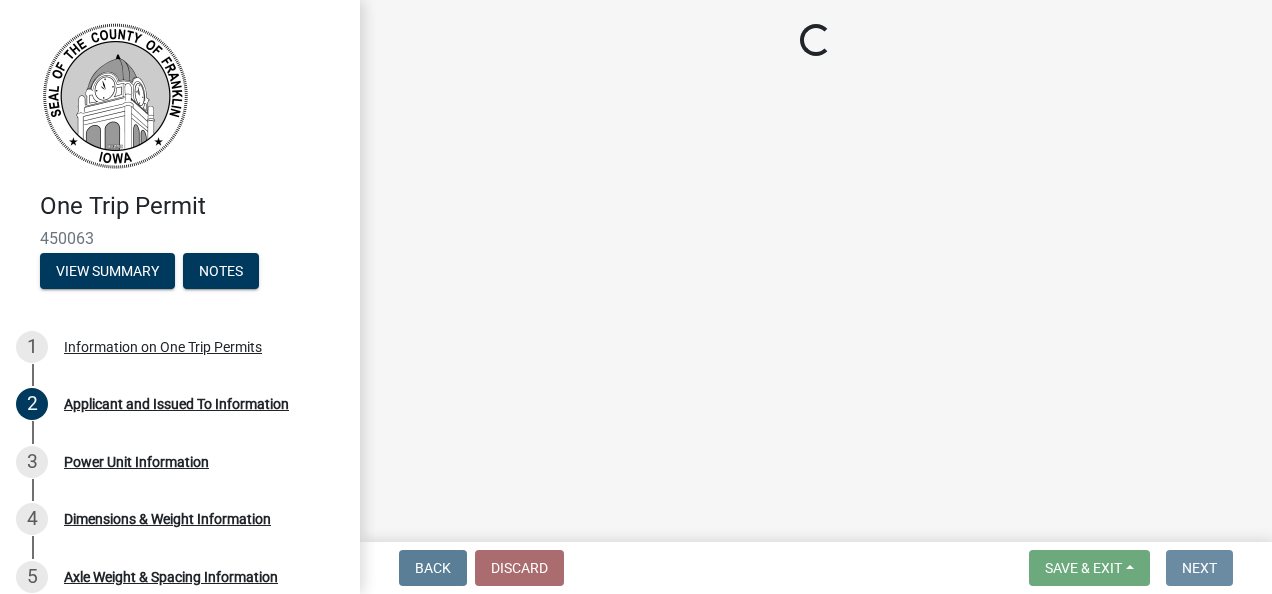 scroll, scrollTop: 0, scrollLeft: 0, axis: both 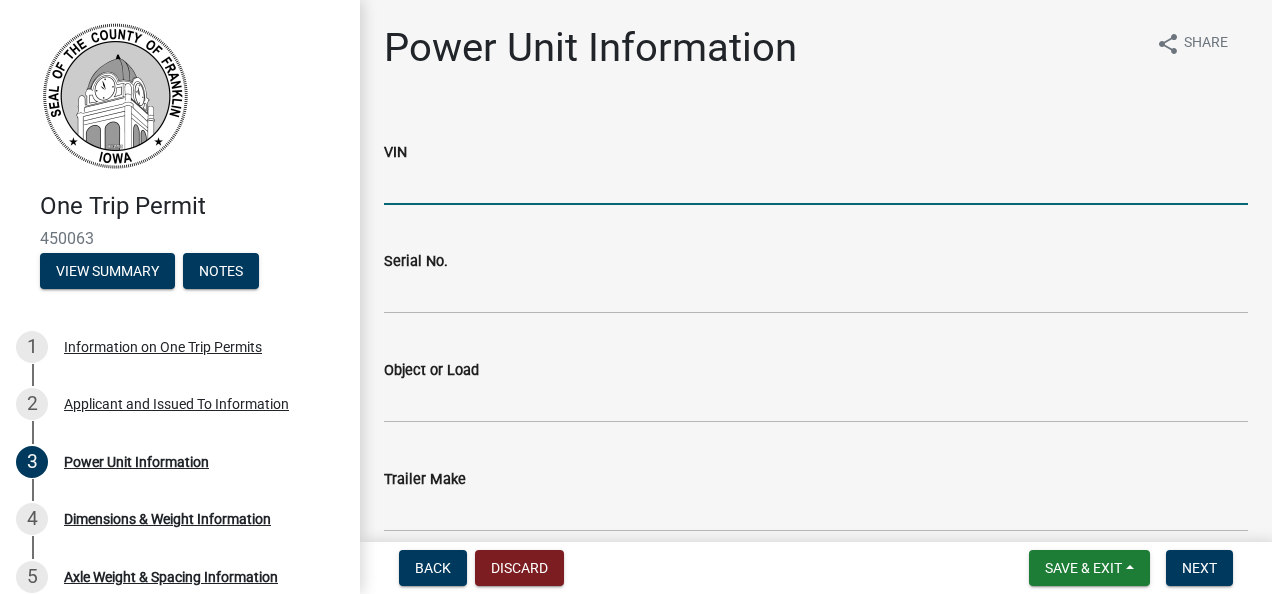 click on "VIN" at bounding box center (816, 184) 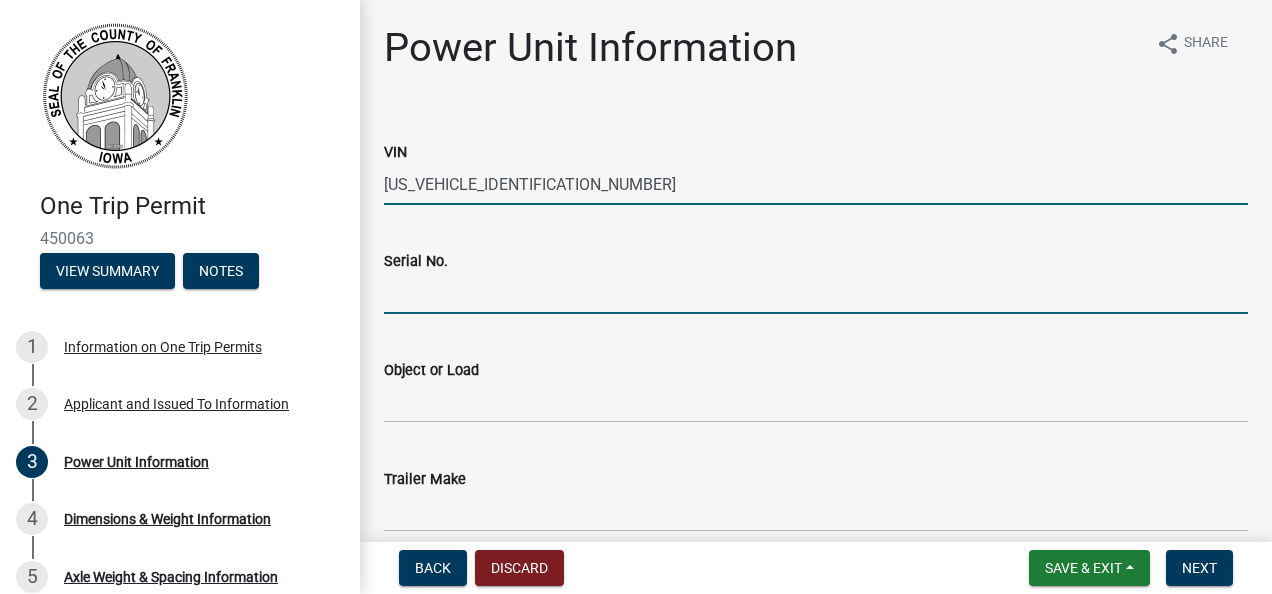 type on "000" 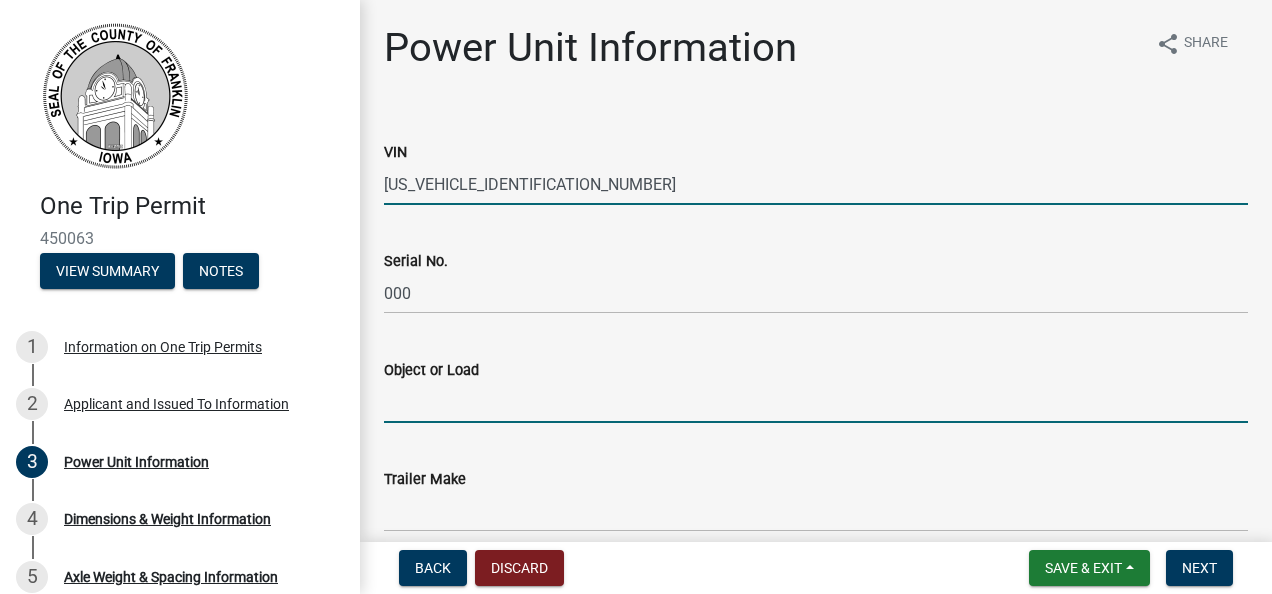 type on "D8R" 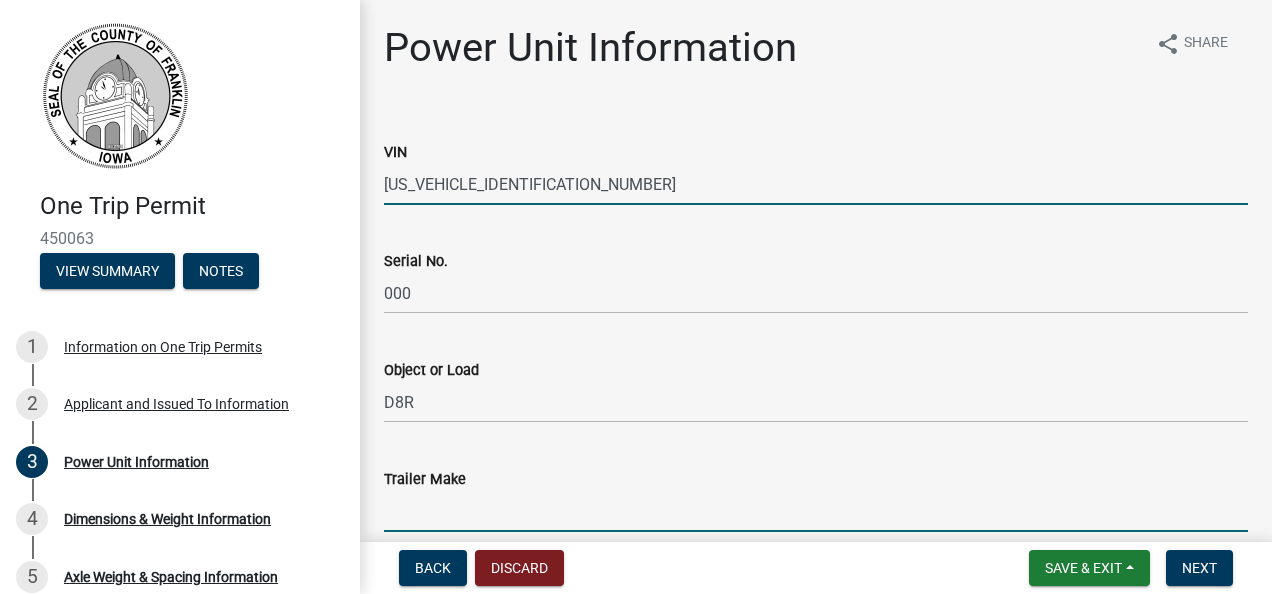 type on "Trail King" 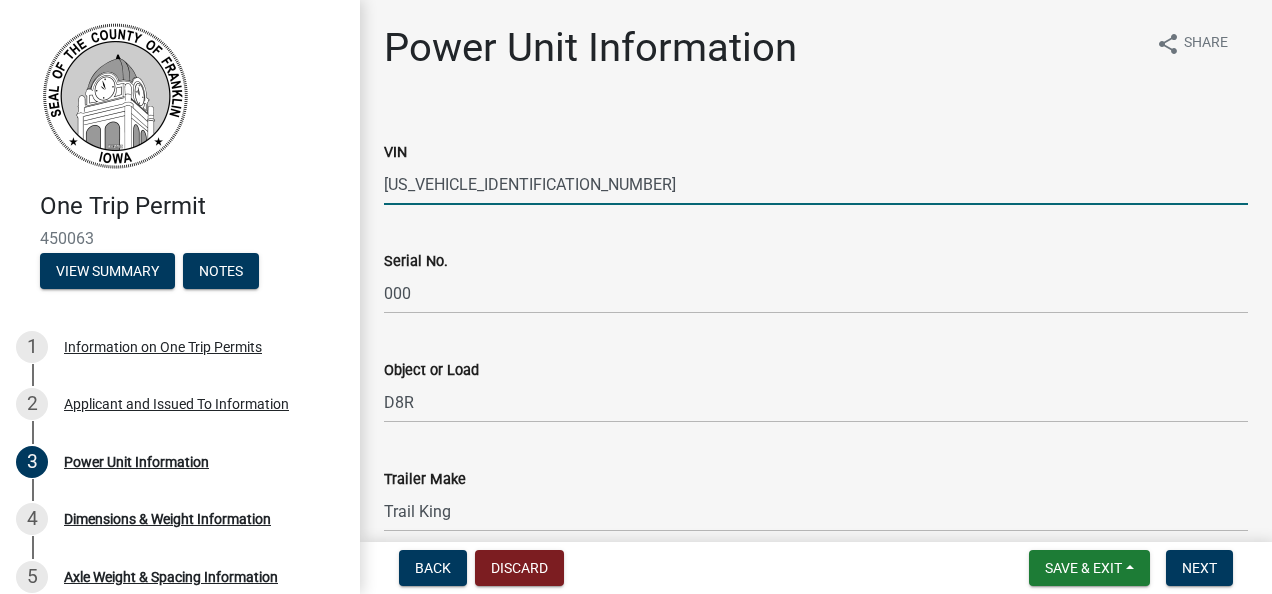 type on "JU4230 IA" 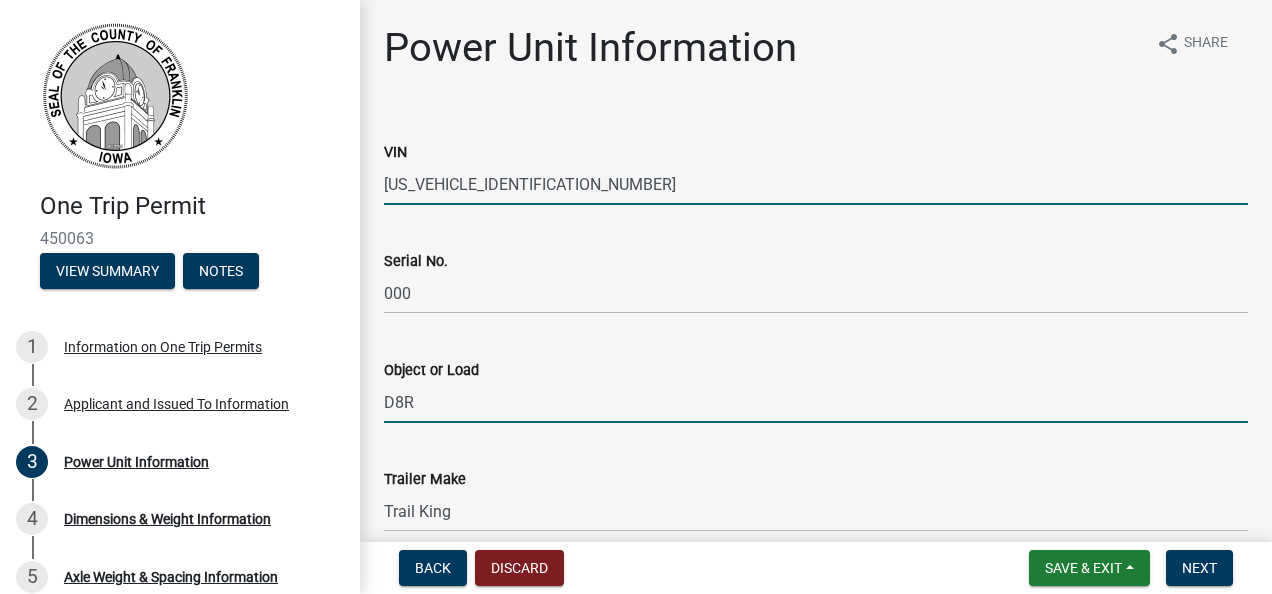 click on "D8R" at bounding box center [816, 402] 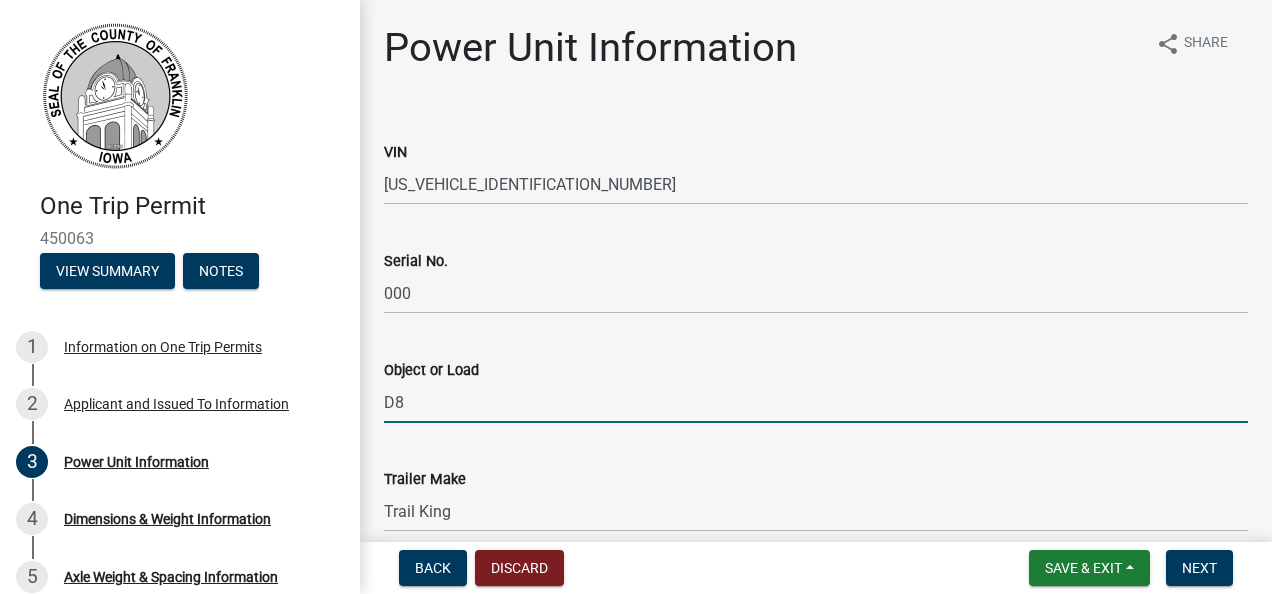 type on "D" 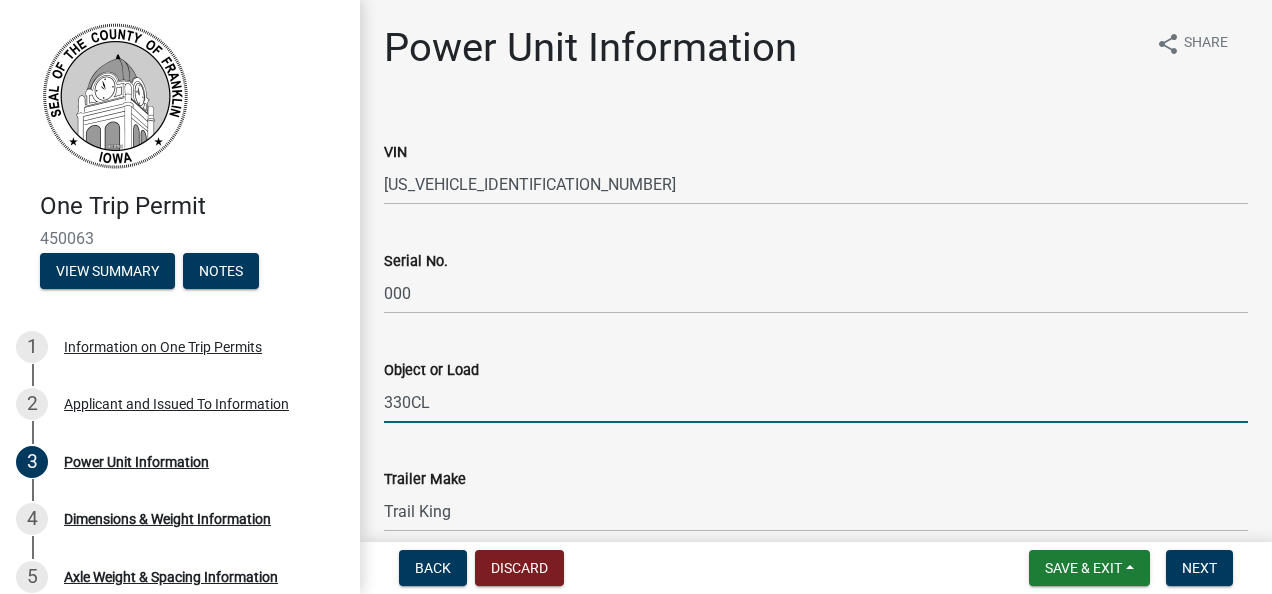 type on "330CL" 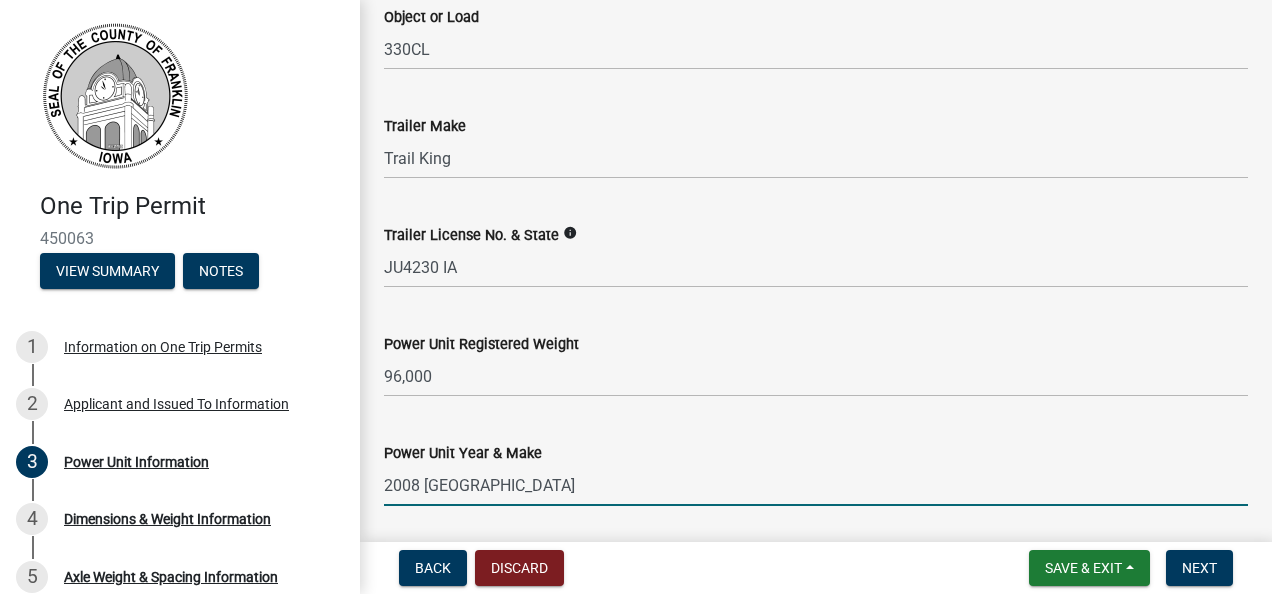 scroll, scrollTop: 642, scrollLeft: 0, axis: vertical 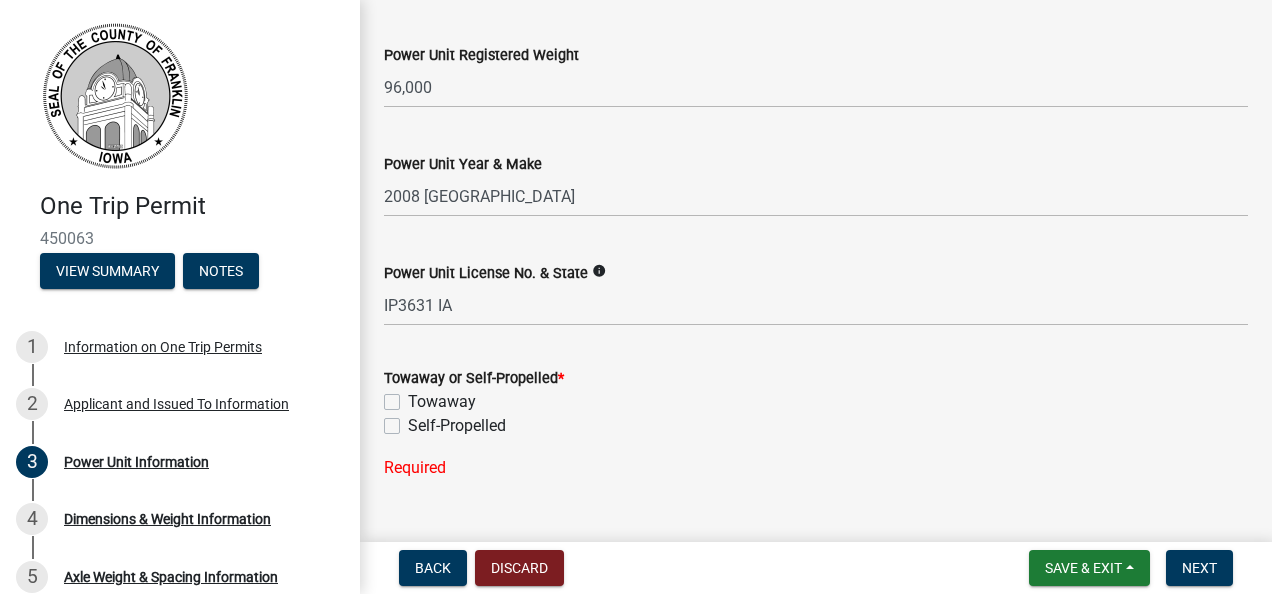 click on "Self-Propelled" 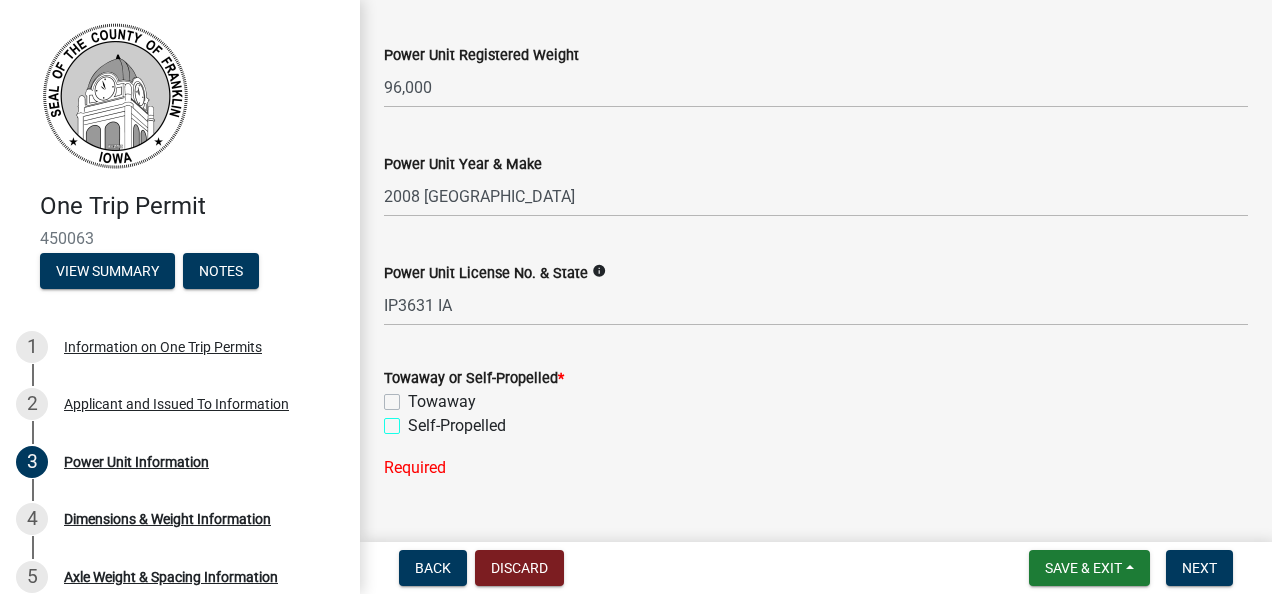 click on "Self-Propelled" at bounding box center (414, 420) 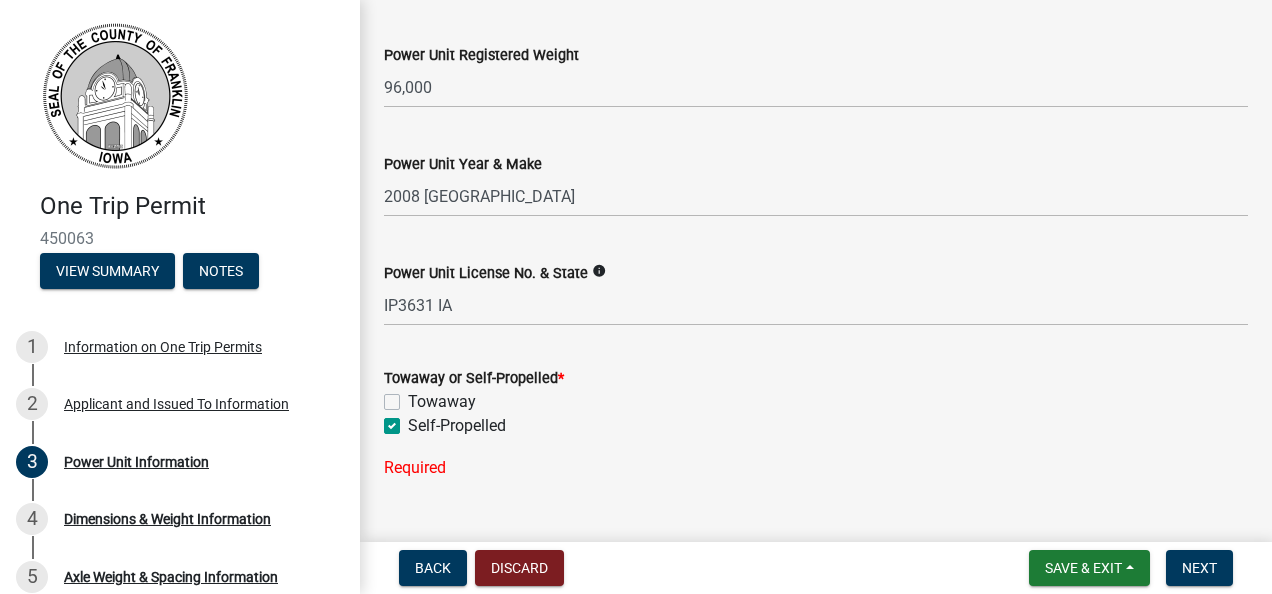 checkbox on "false" 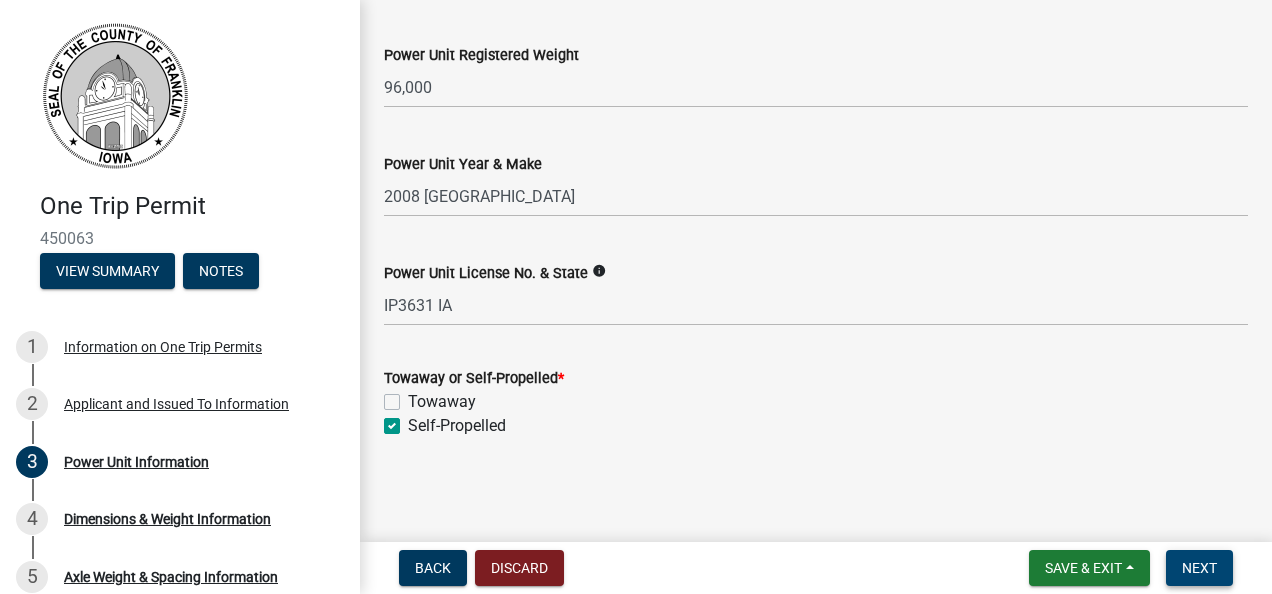 click on "Next" at bounding box center (1199, 568) 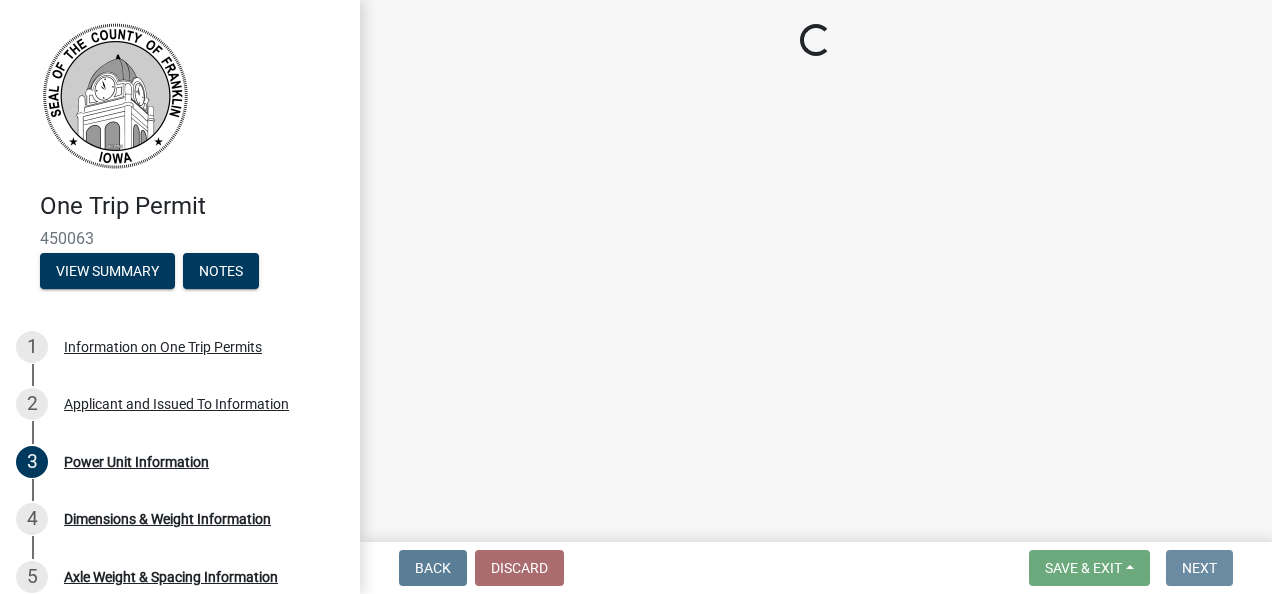 scroll, scrollTop: 0, scrollLeft: 0, axis: both 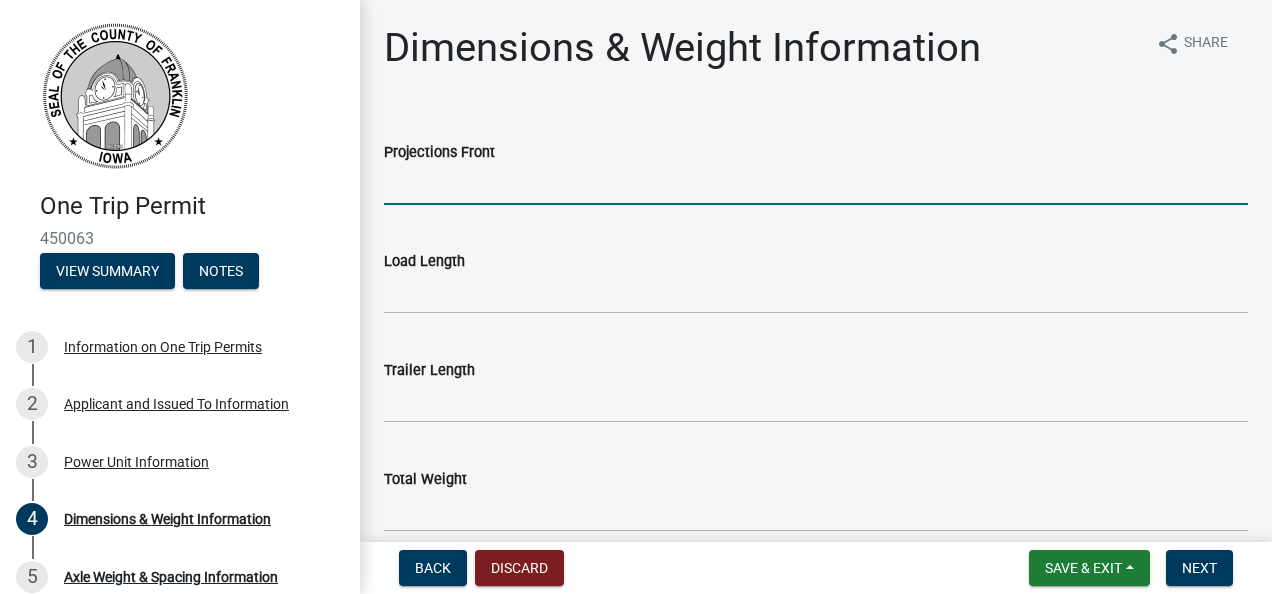 click on "Projections Front" at bounding box center (816, 184) 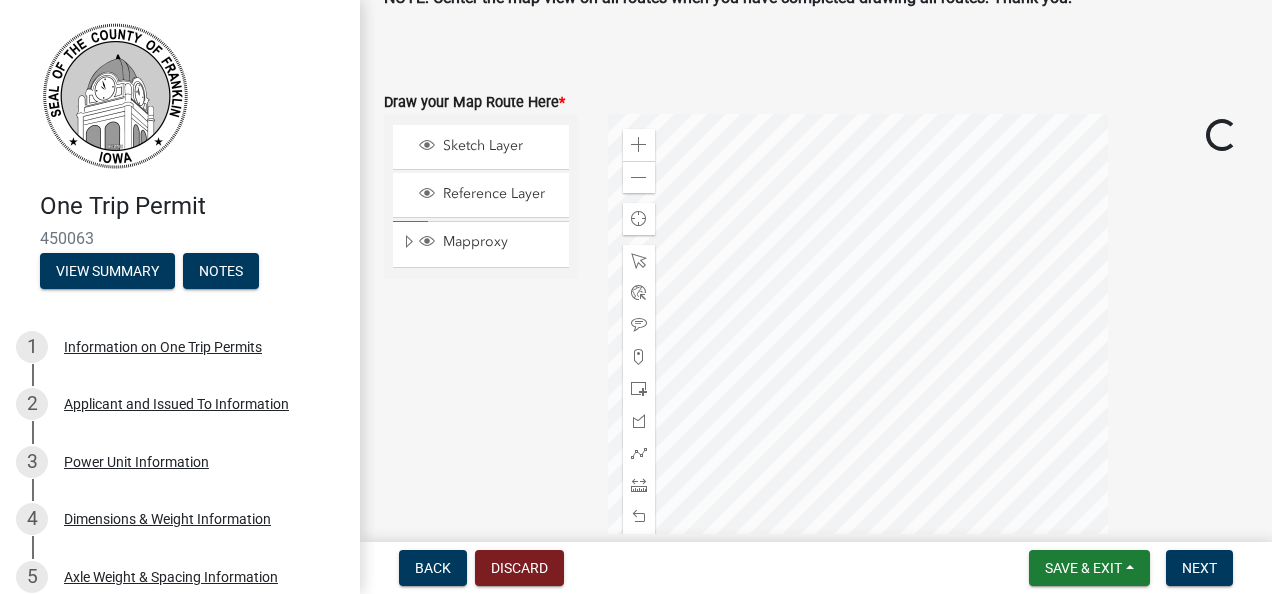 scroll, scrollTop: 475, scrollLeft: 0, axis: vertical 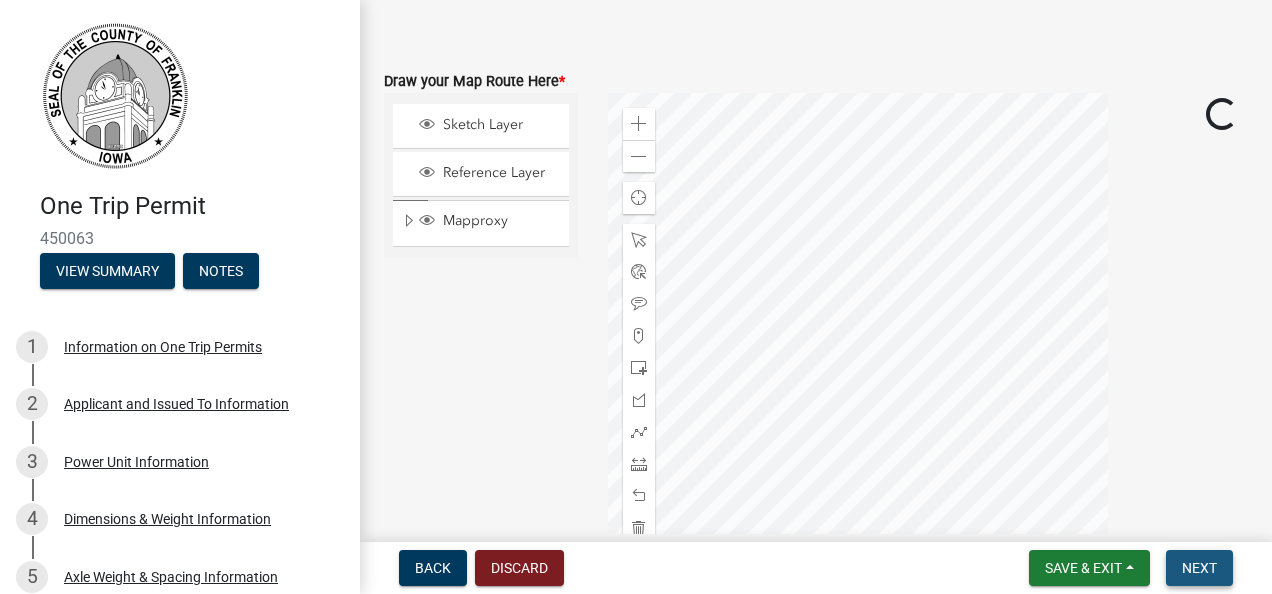 click on "Next" at bounding box center [1199, 568] 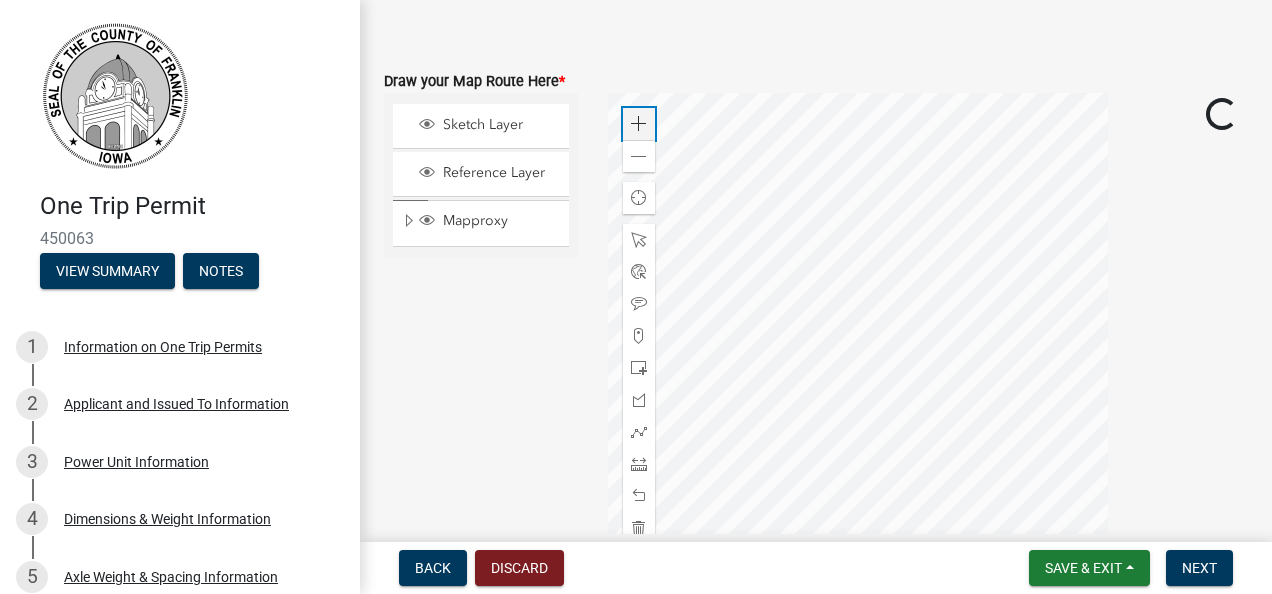 click on "Zoom in" 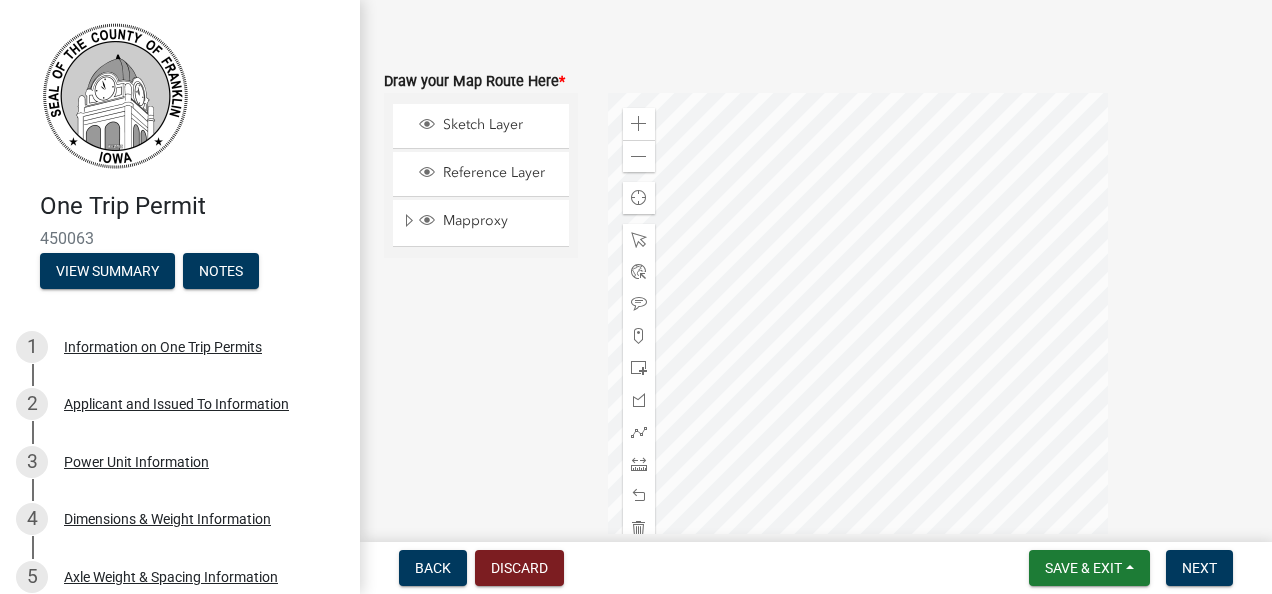 click 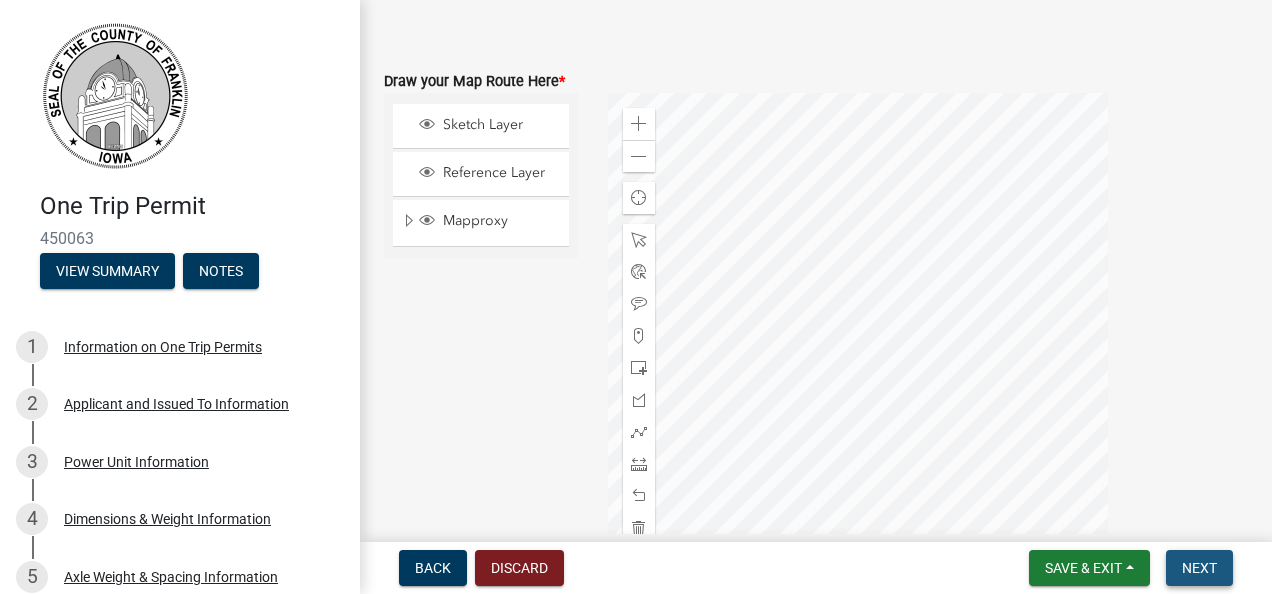 click on "Next" at bounding box center (1199, 568) 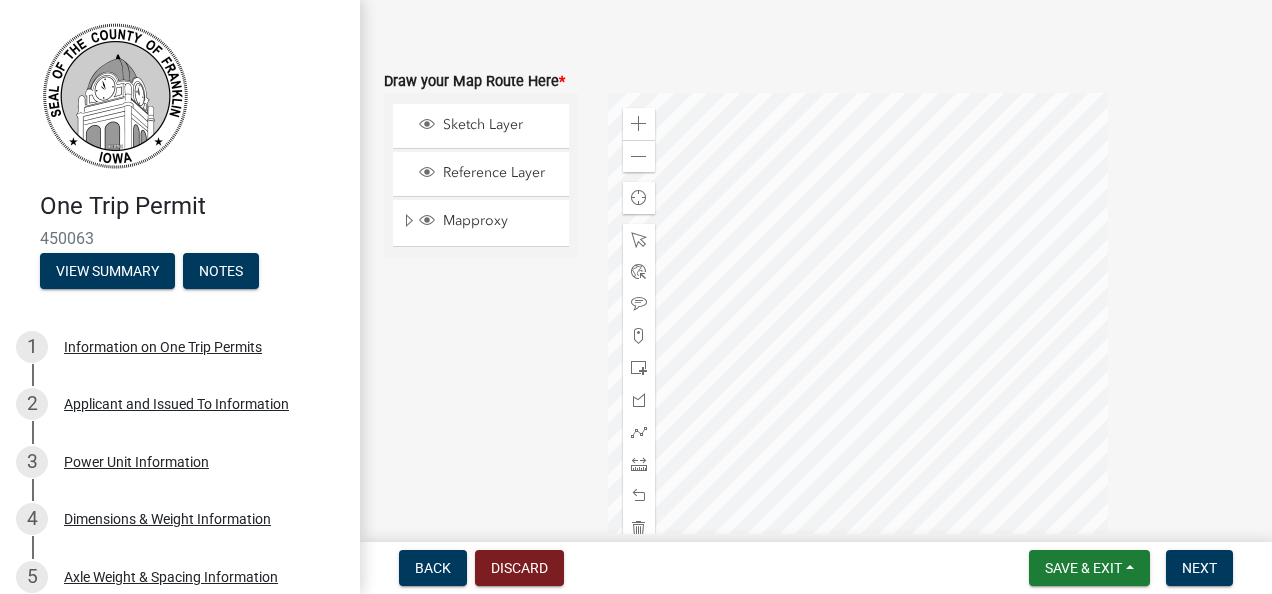 click 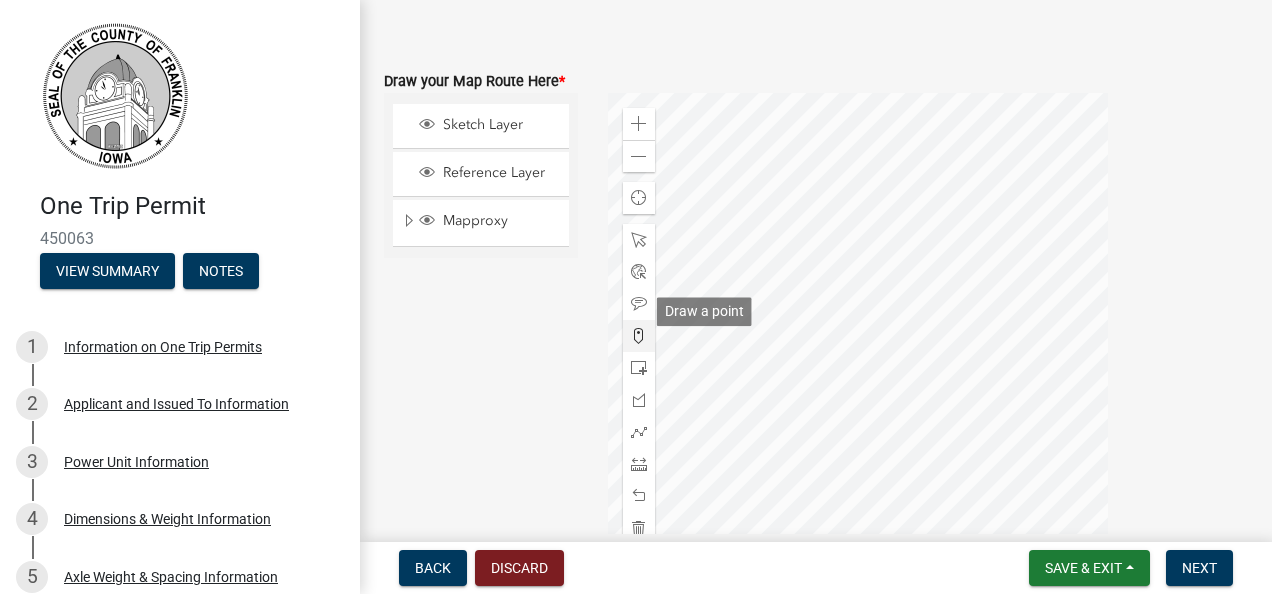 click 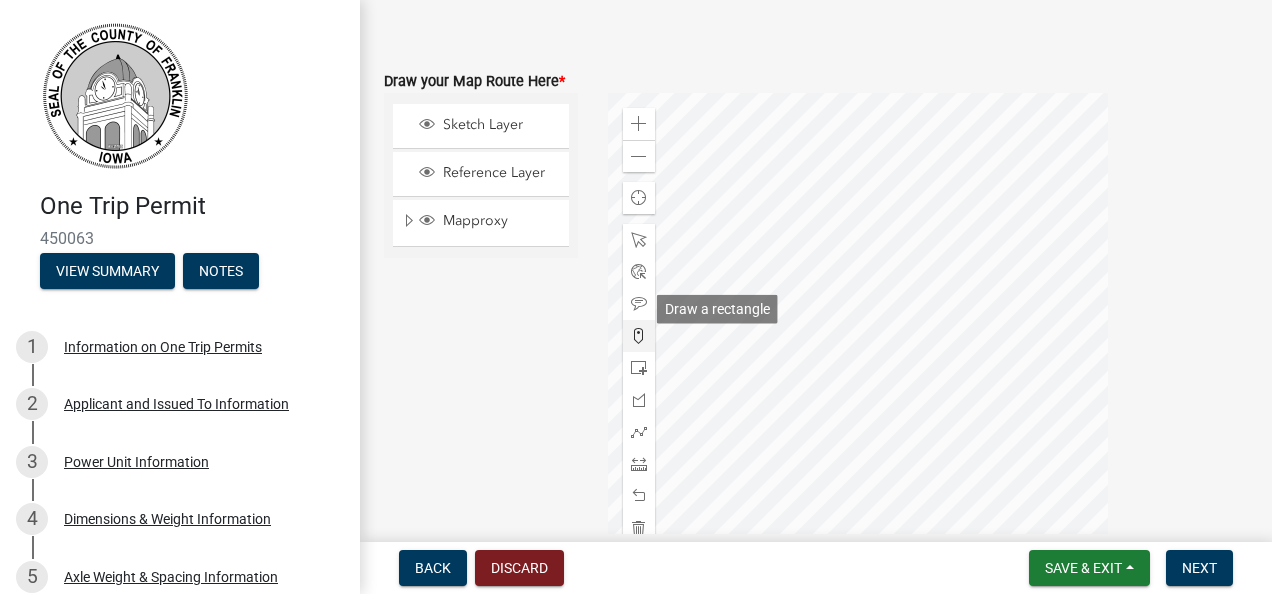 scroll, scrollTop: 510, scrollLeft: 0, axis: vertical 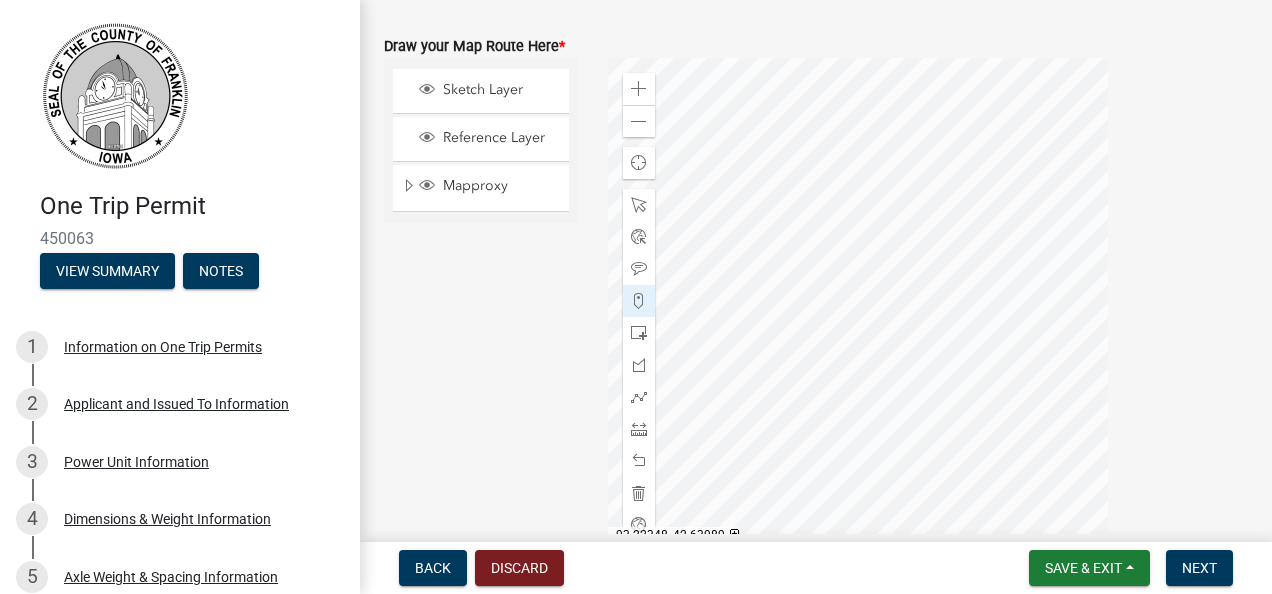 click 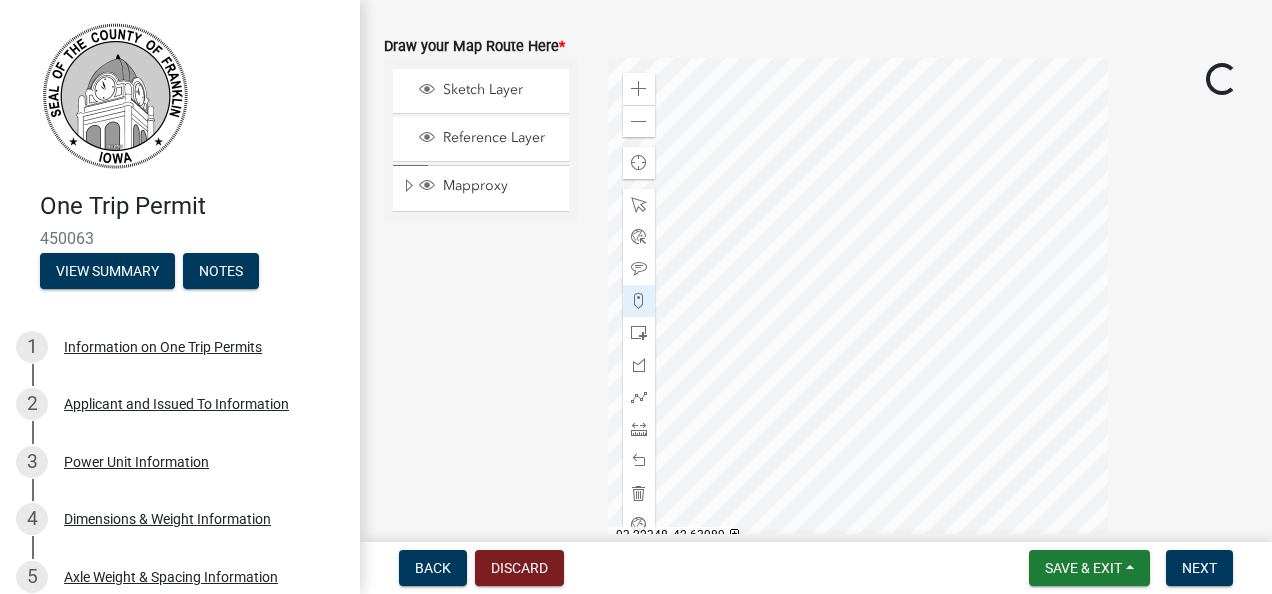 click 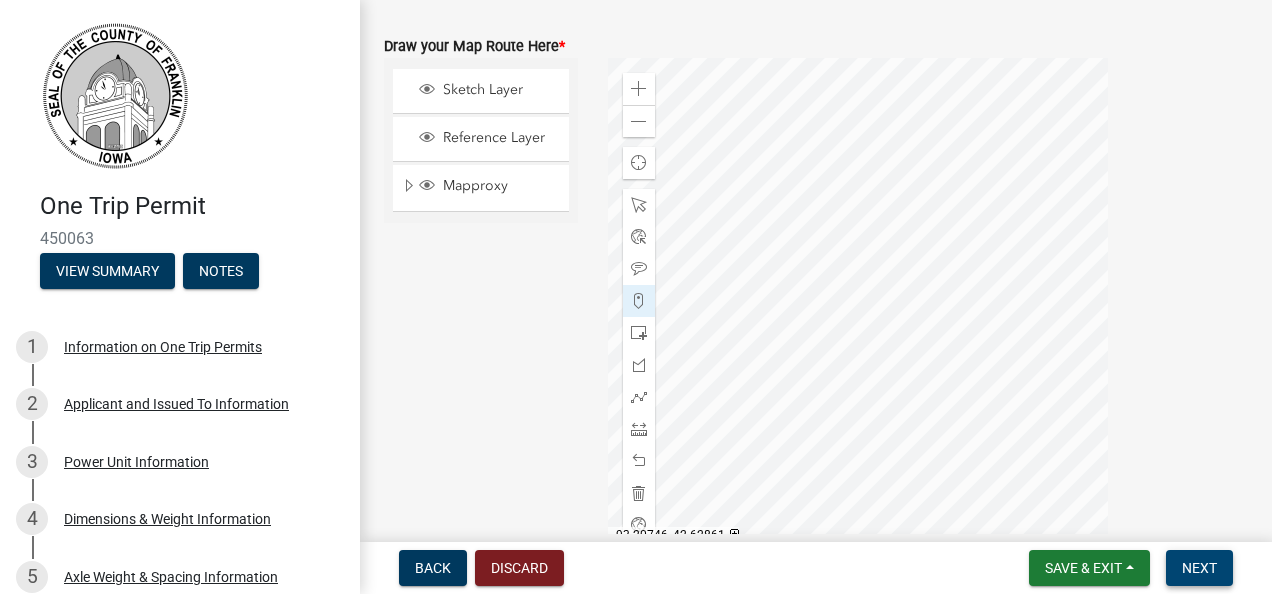 click on "Next" at bounding box center (1199, 568) 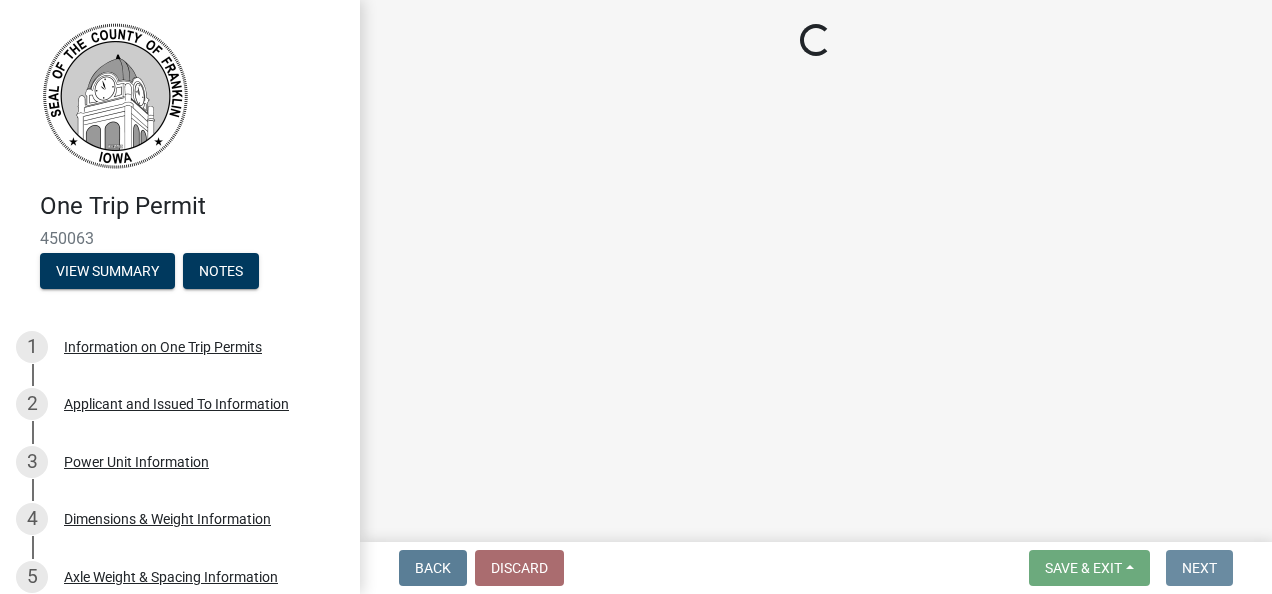scroll, scrollTop: 0, scrollLeft: 0, axis: both 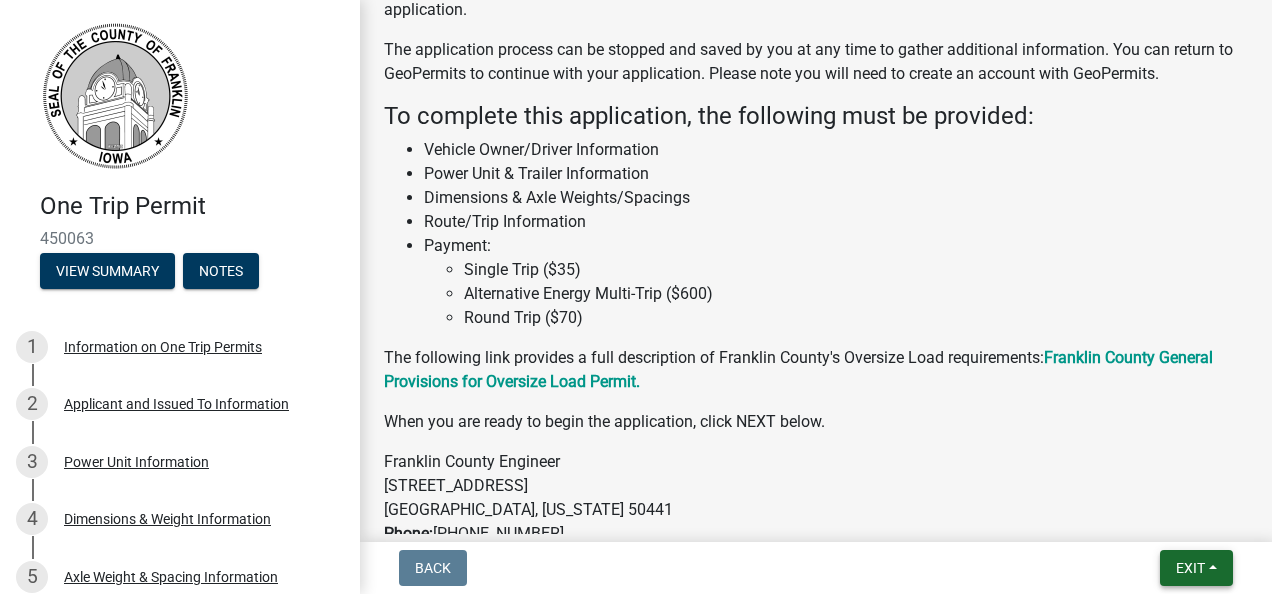 click on "Exit" at bounding box center (1190, 568) 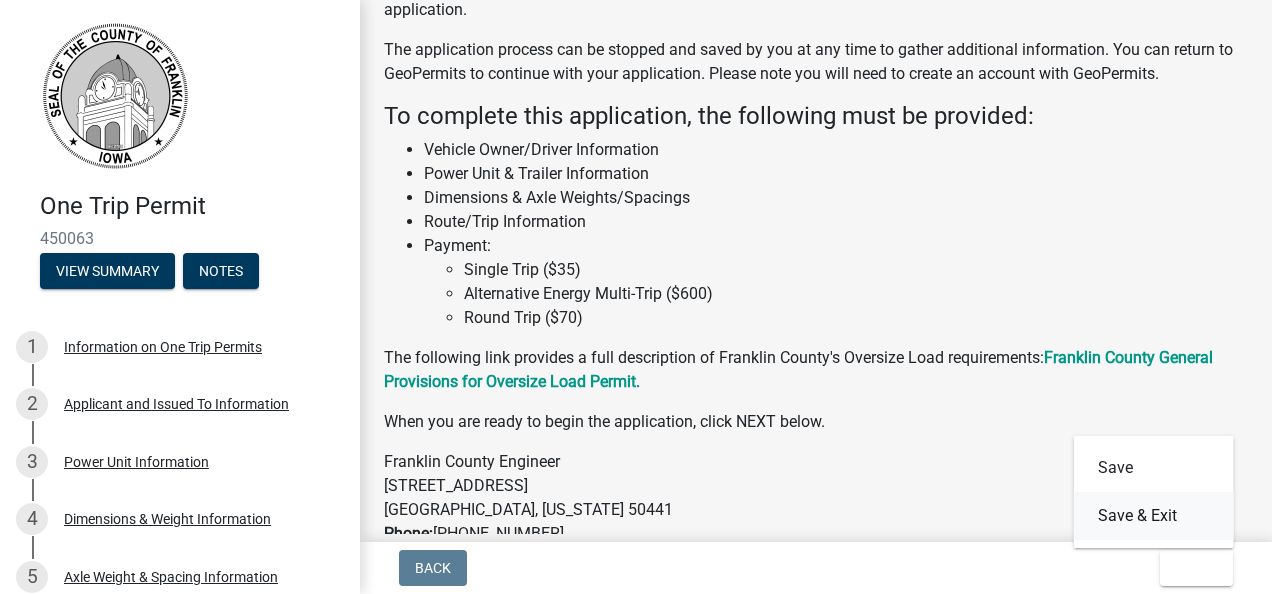 click on "Save & Exit" at bounding box center [1154, 516] 